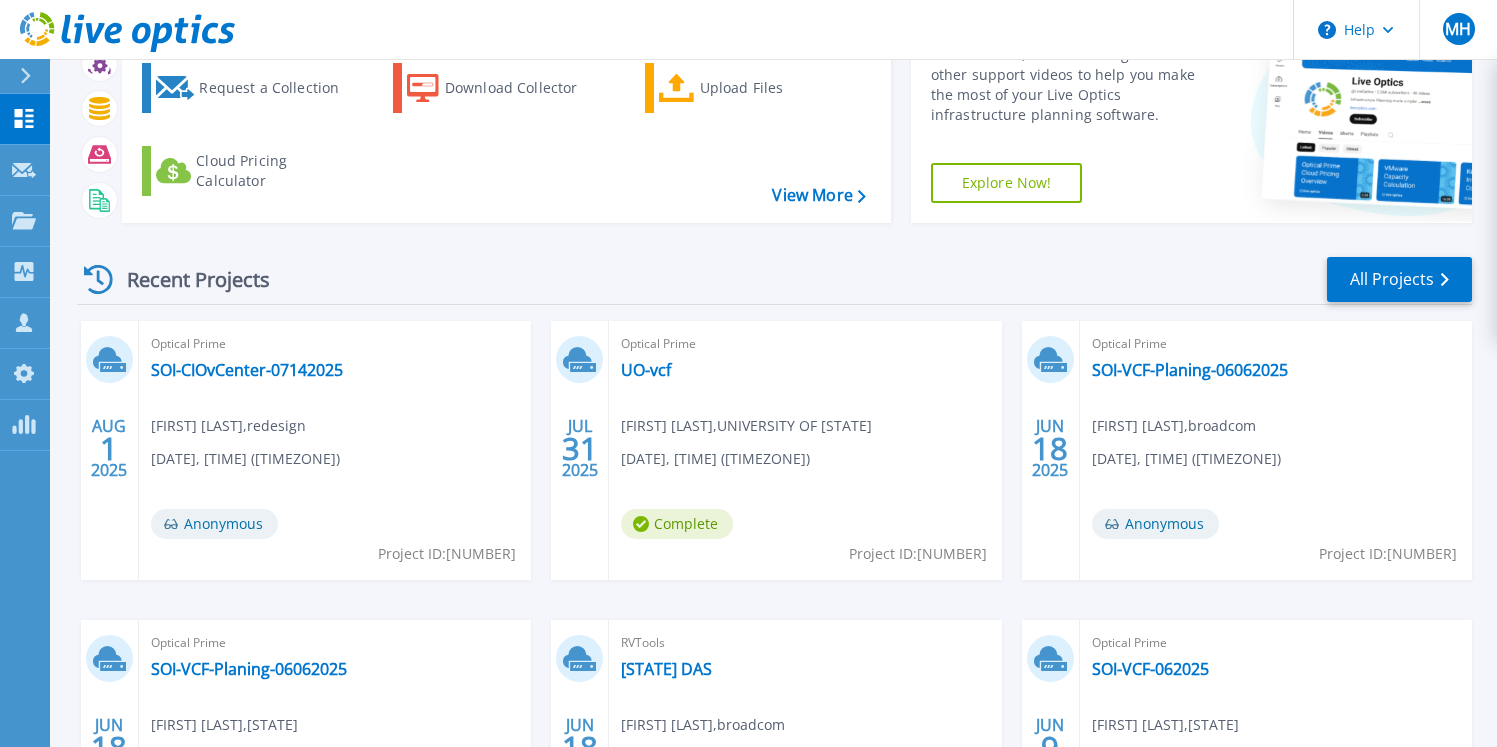 scroll, scrollTop: 126, scrollLeft: 0, axis: vertical 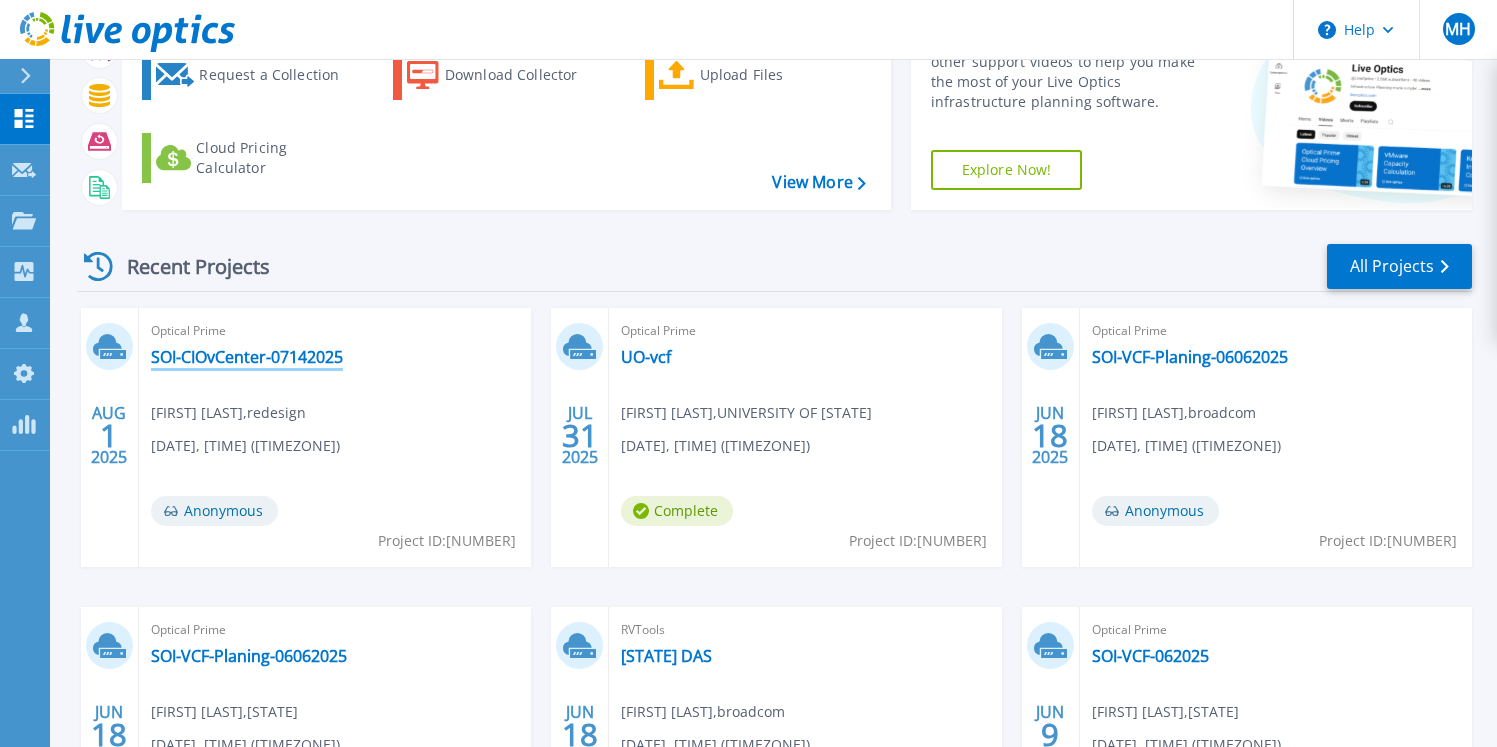 click on "SOI-CIOvCenter-[MM][DD][YYYY]" at bounding box center [247, 357] 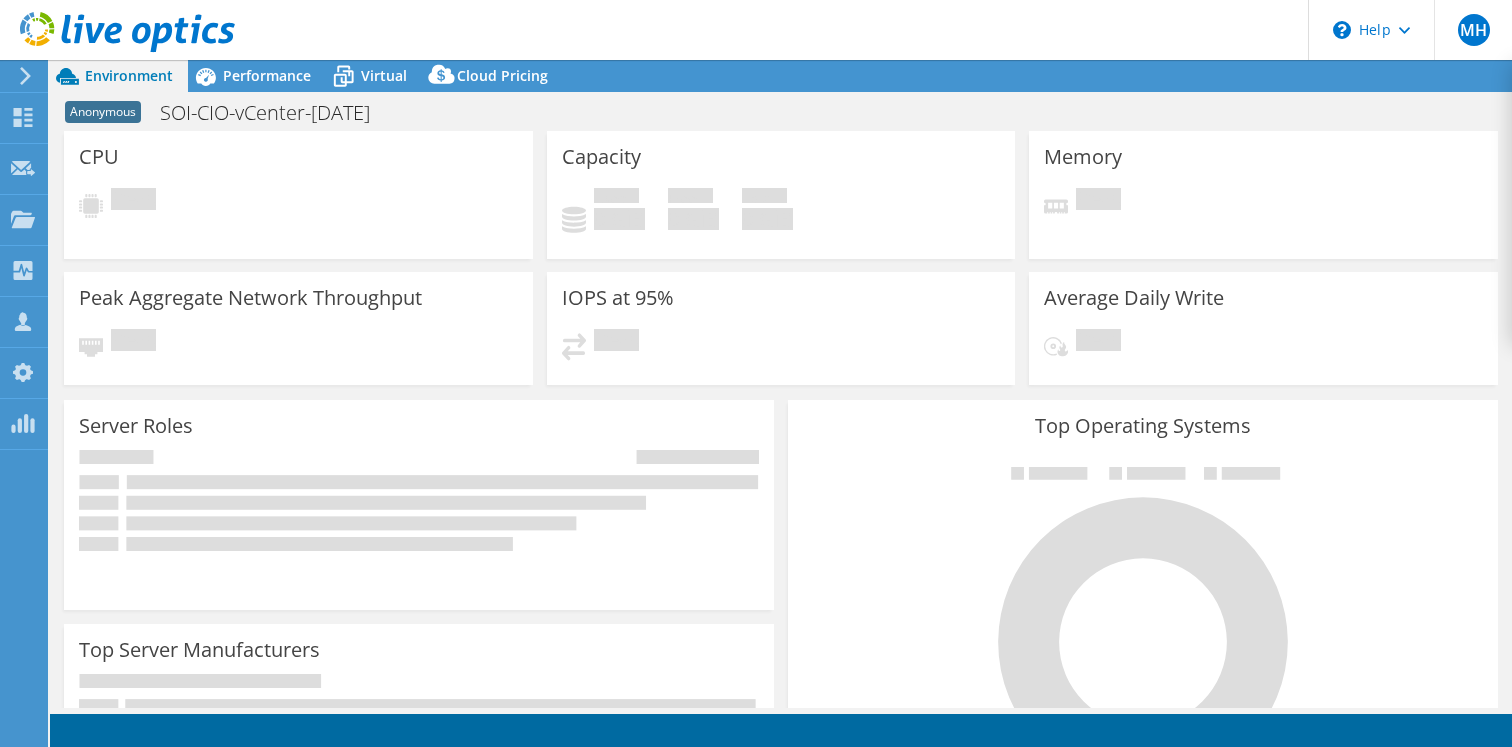 scroll, scrollTop: 0, scrollLeft: 0, axis: both 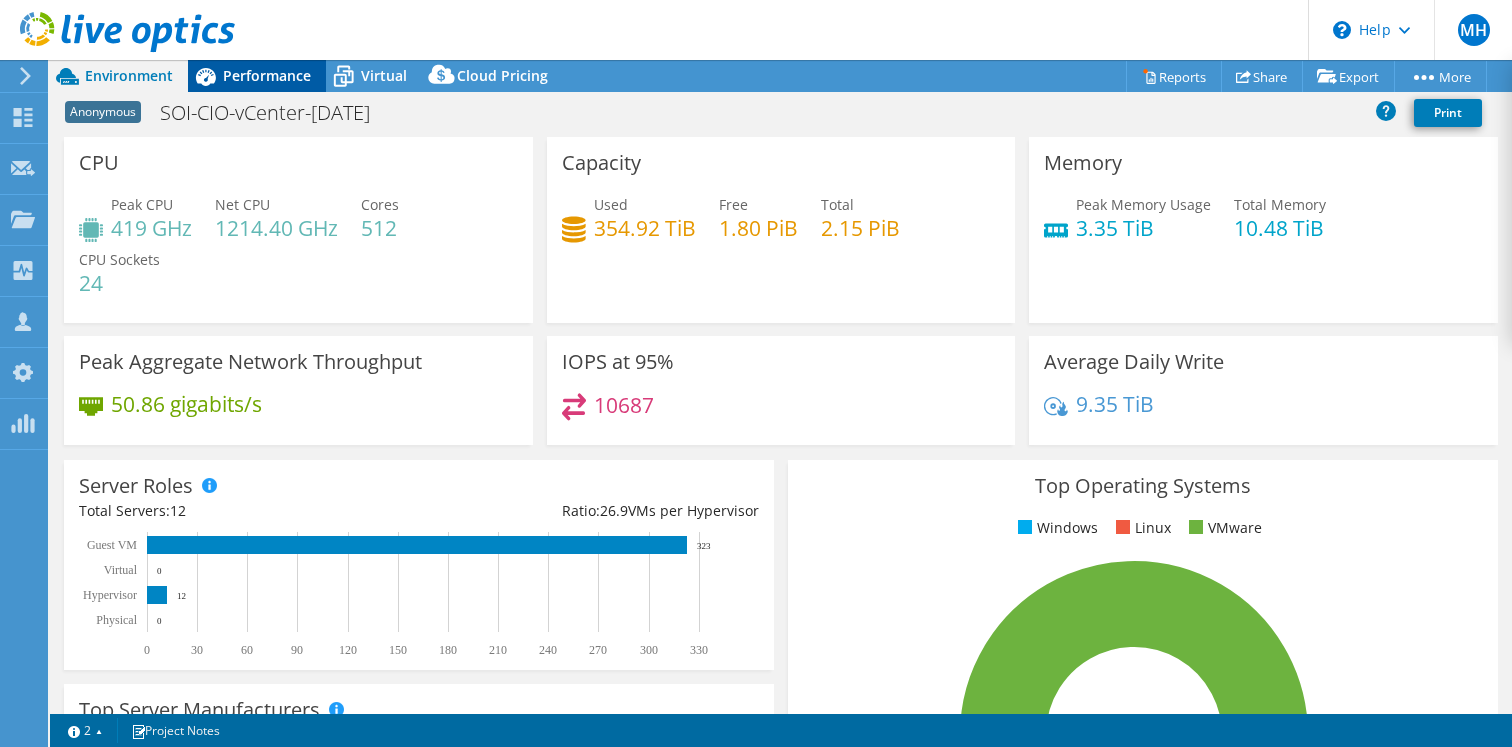 click on "Performance" at bounding box center (267, 75) 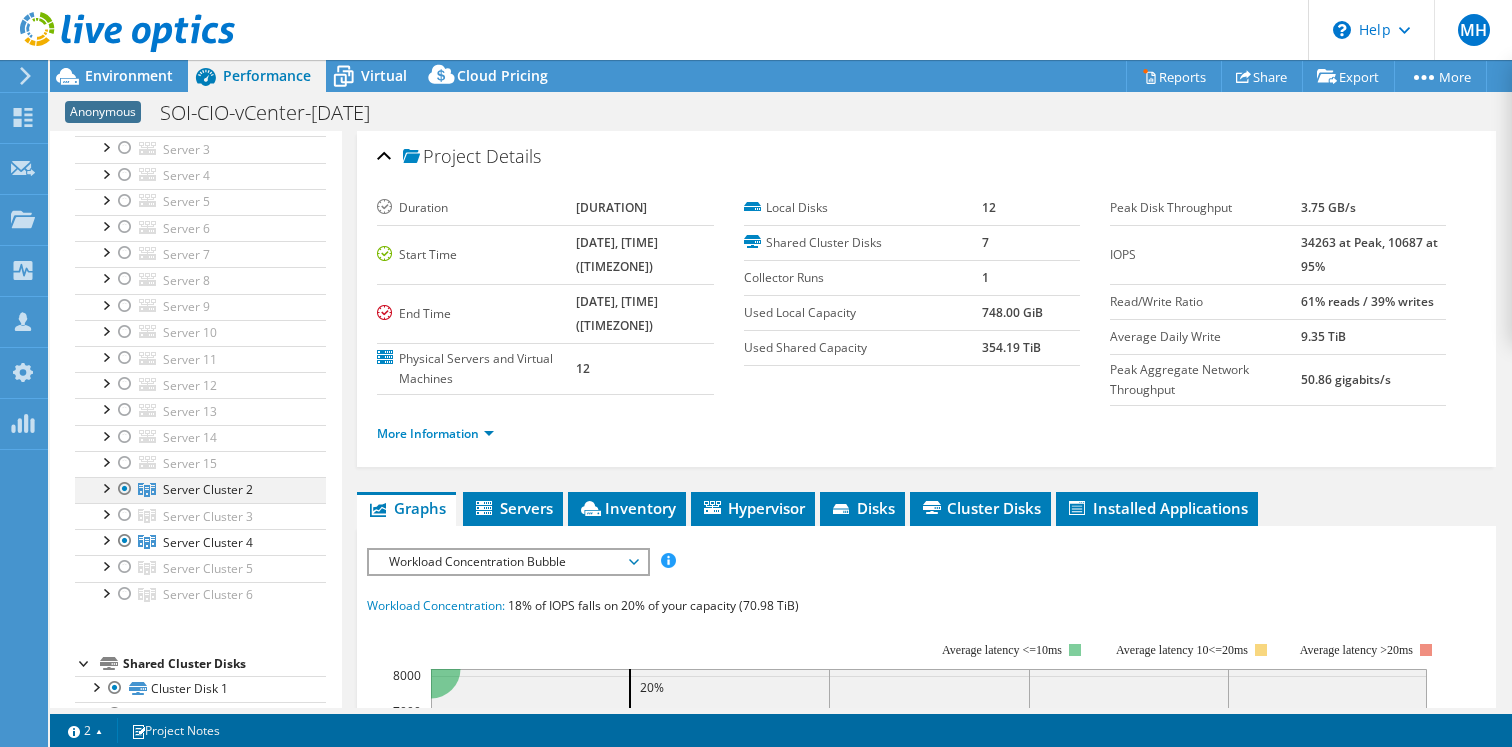scroll, scrollTop: 235, scrollLeft: 0, axis: vertical 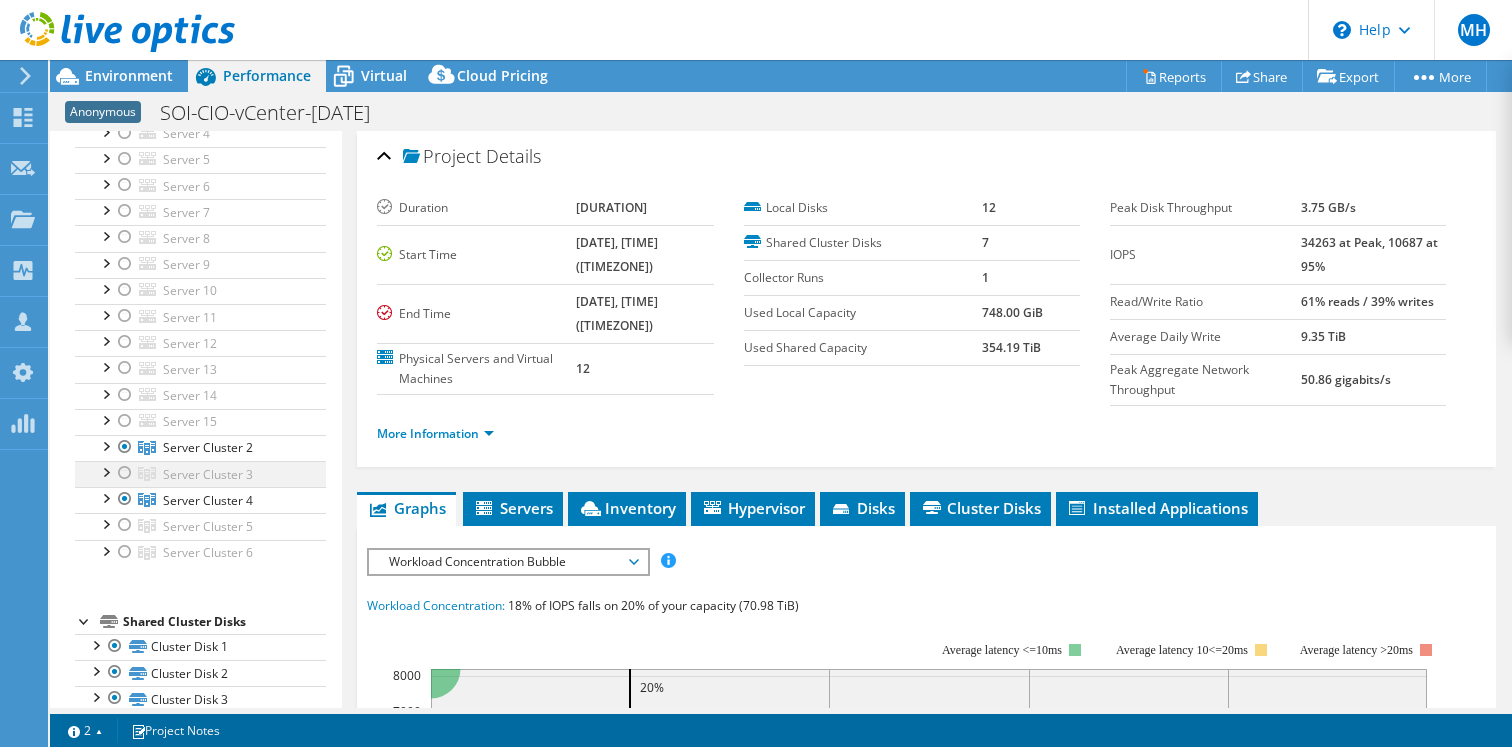 click at bounding box center [125, 473] 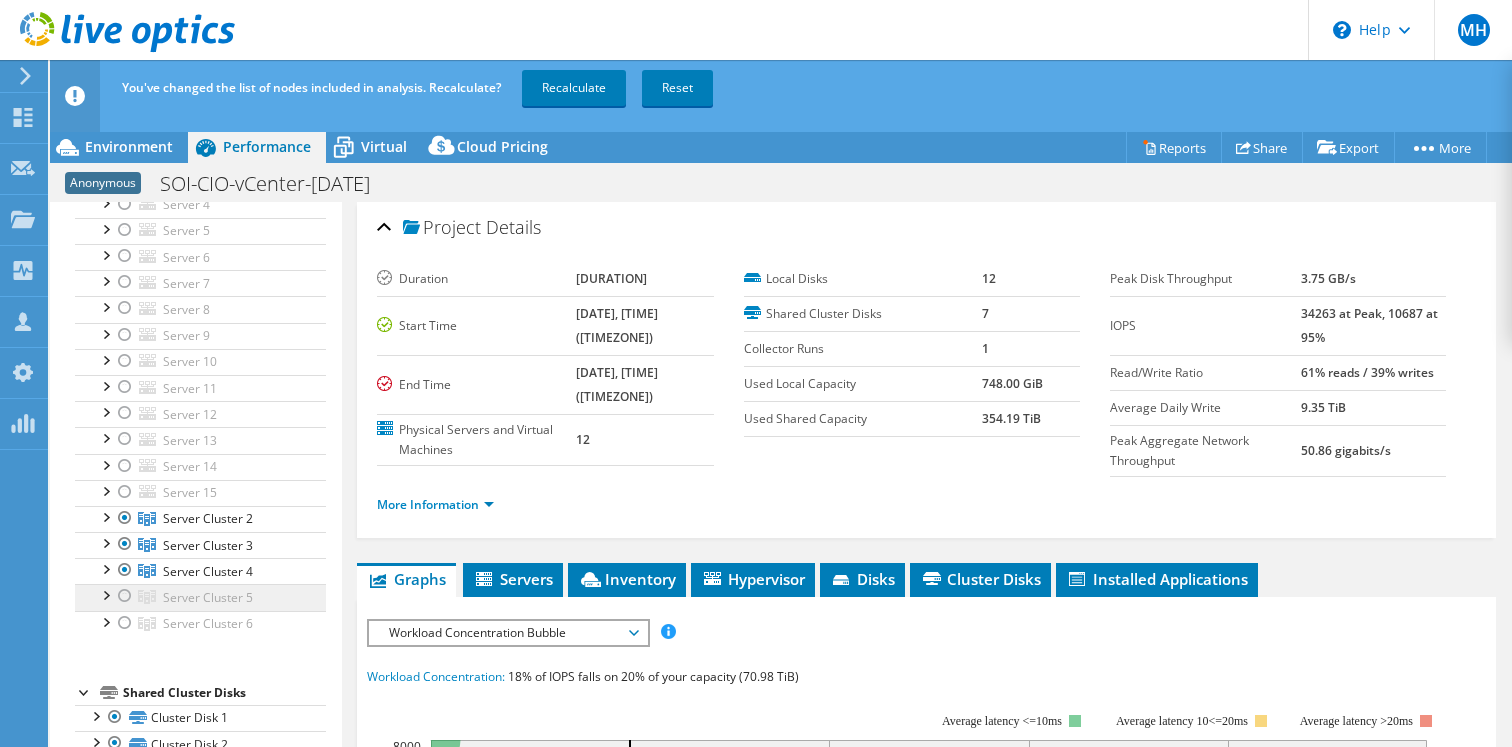 click on "Server Cluster 5" at bounding box center (200, 519) 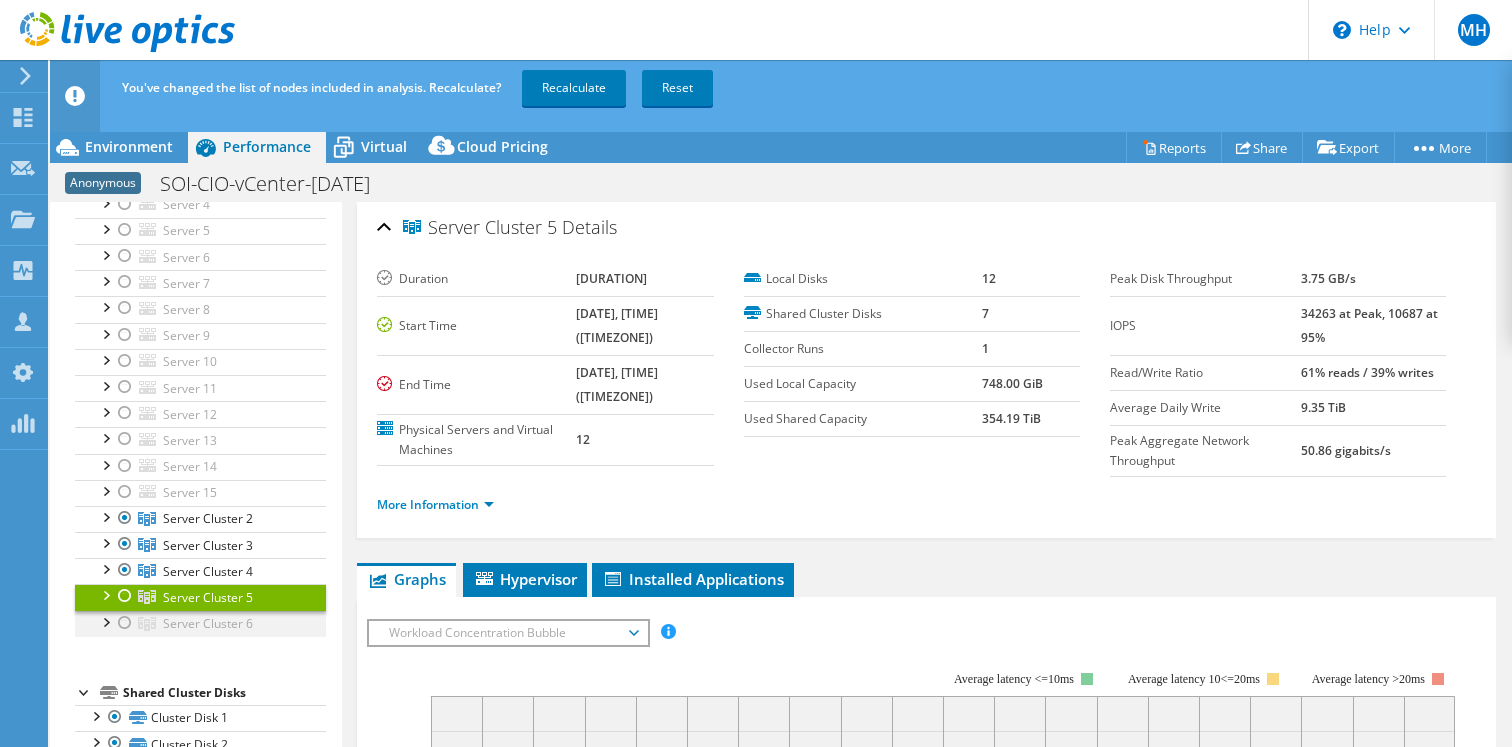 click at bounding box center [125, 623] 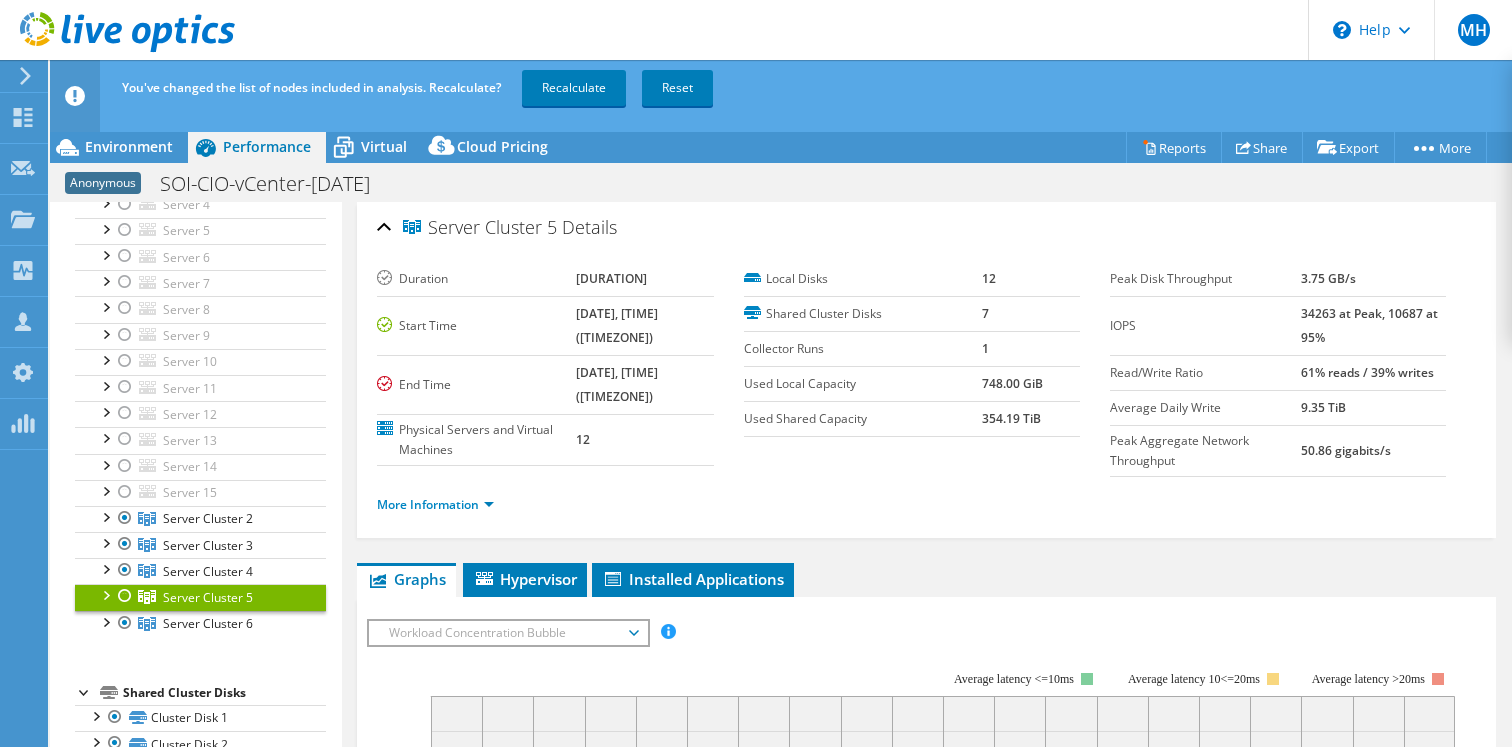 click at bounding box center [125, 596] 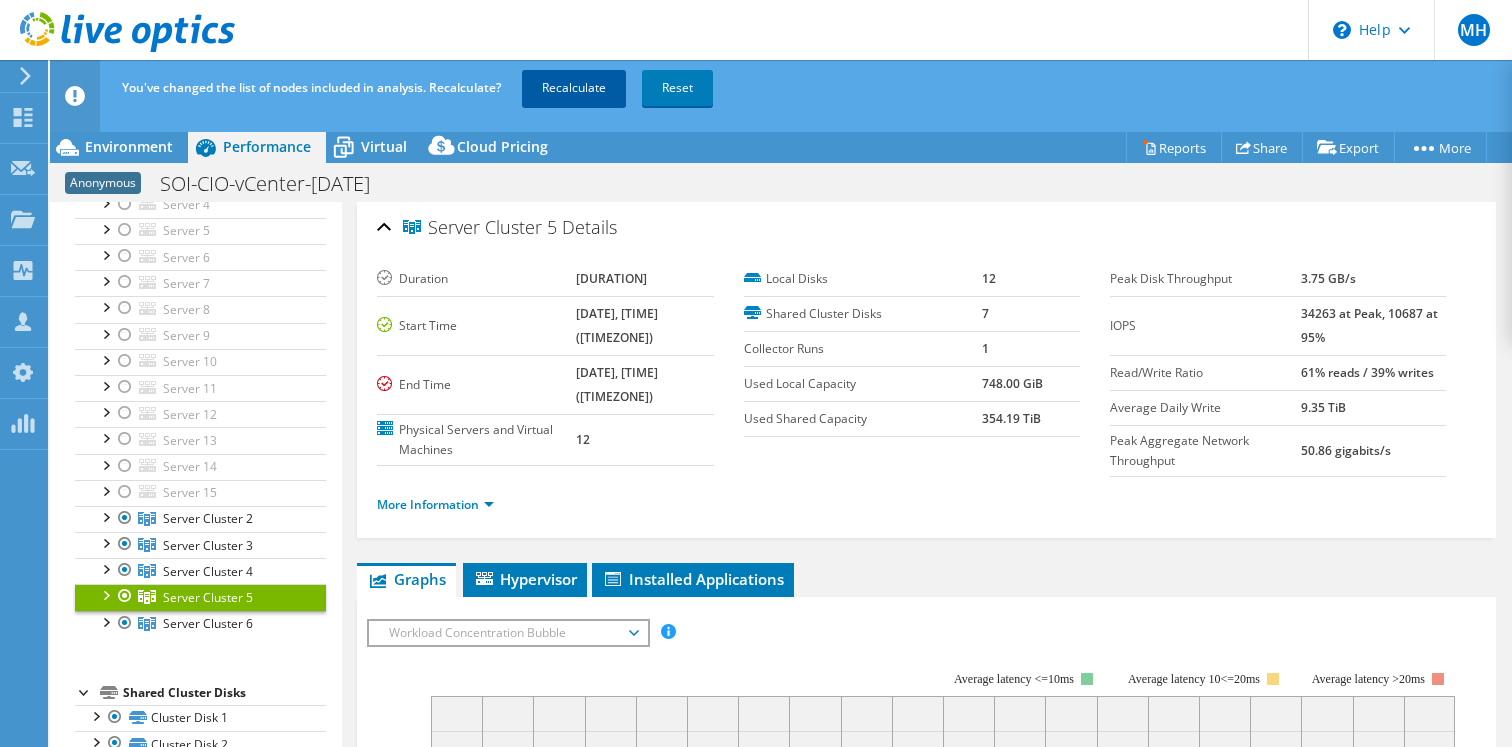 click on "Recalculate" at bounding box center (574, 88) 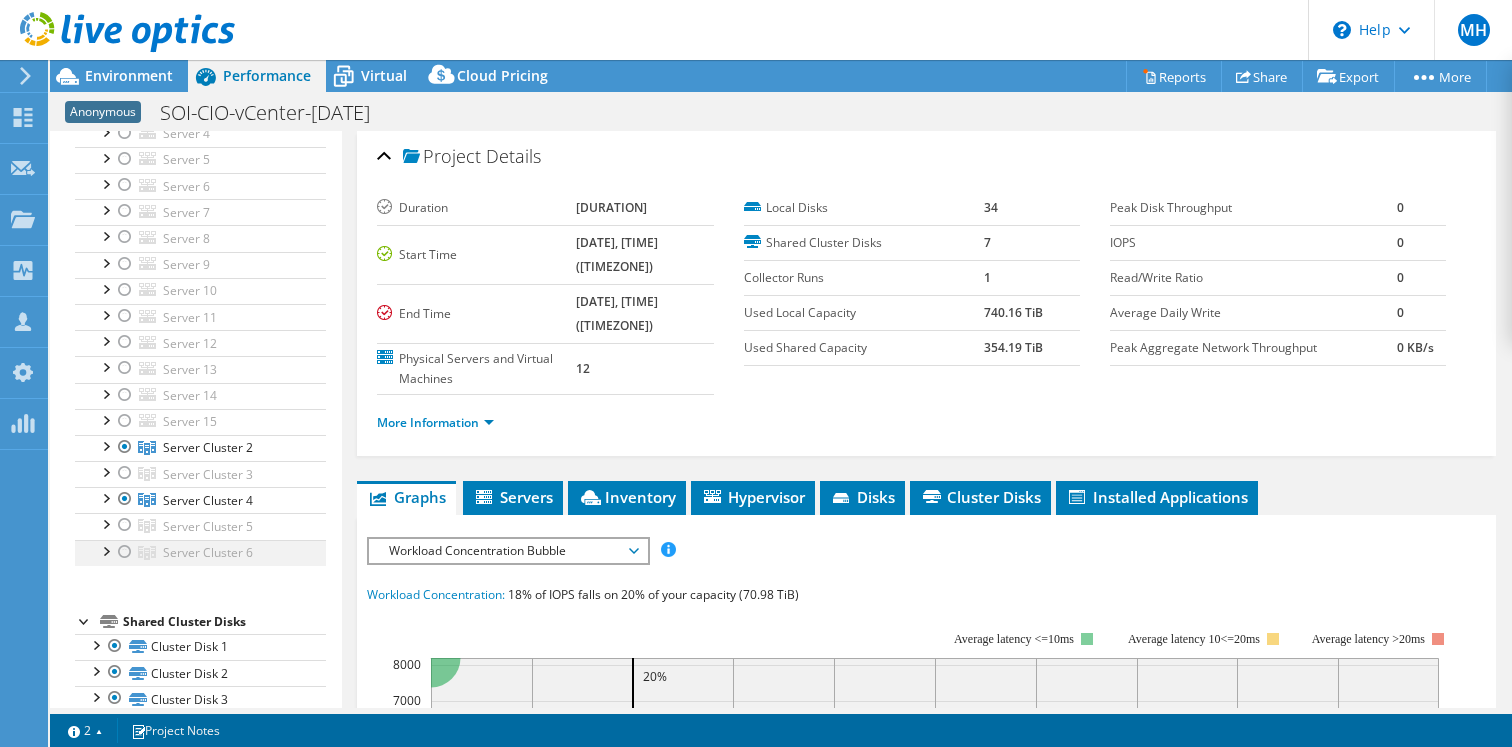 click at bounding box center (125, 552) 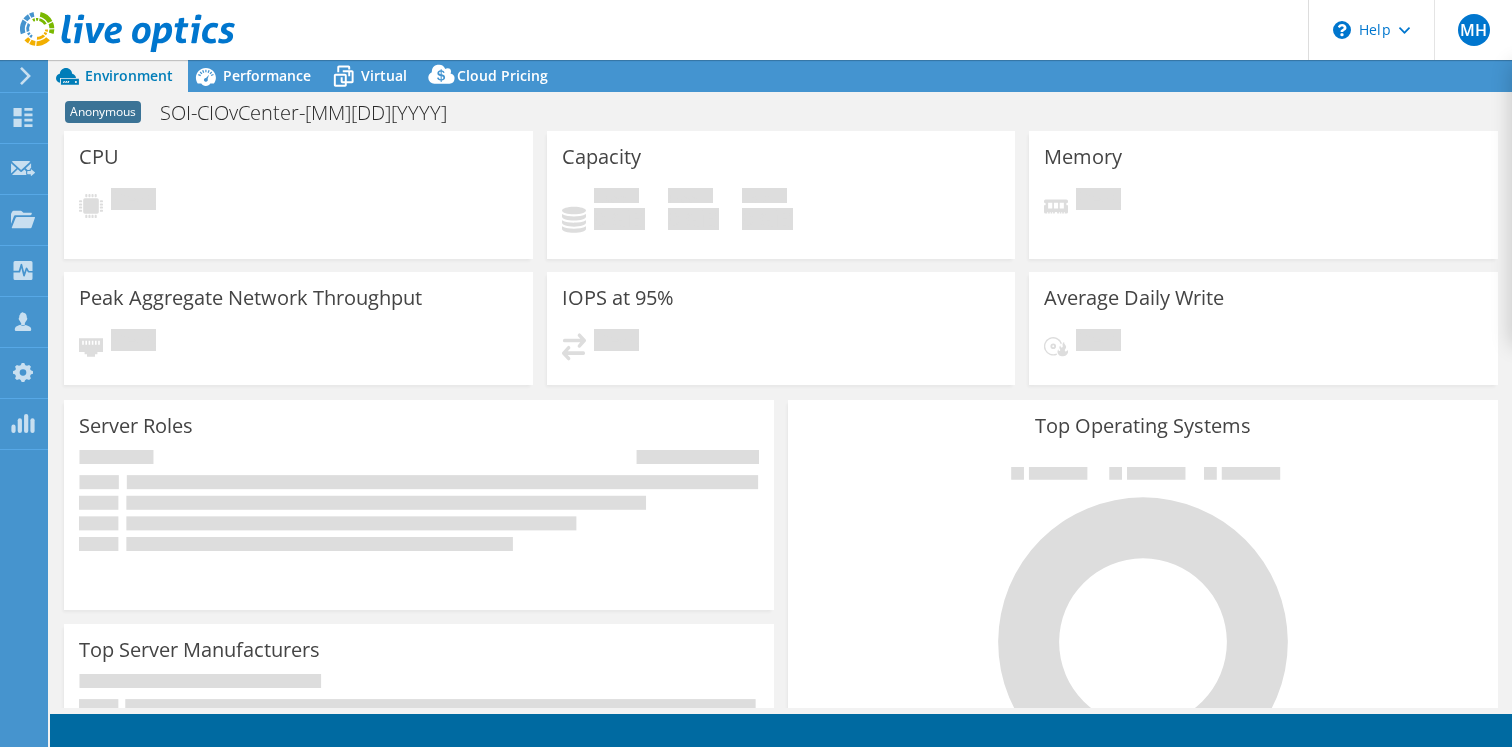 scroll, scrollTop: 0, scrollLeft: 0, axis: both 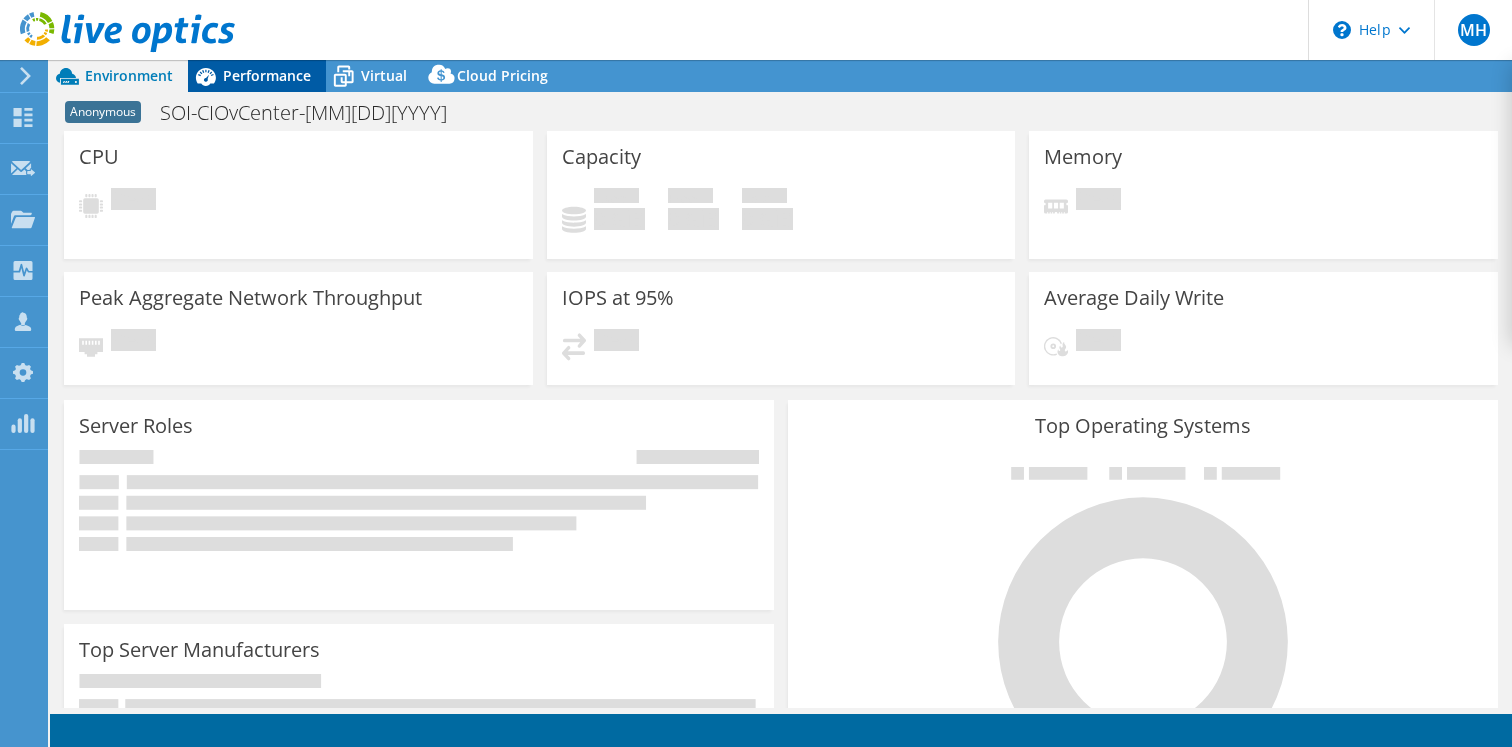 select on "USD" 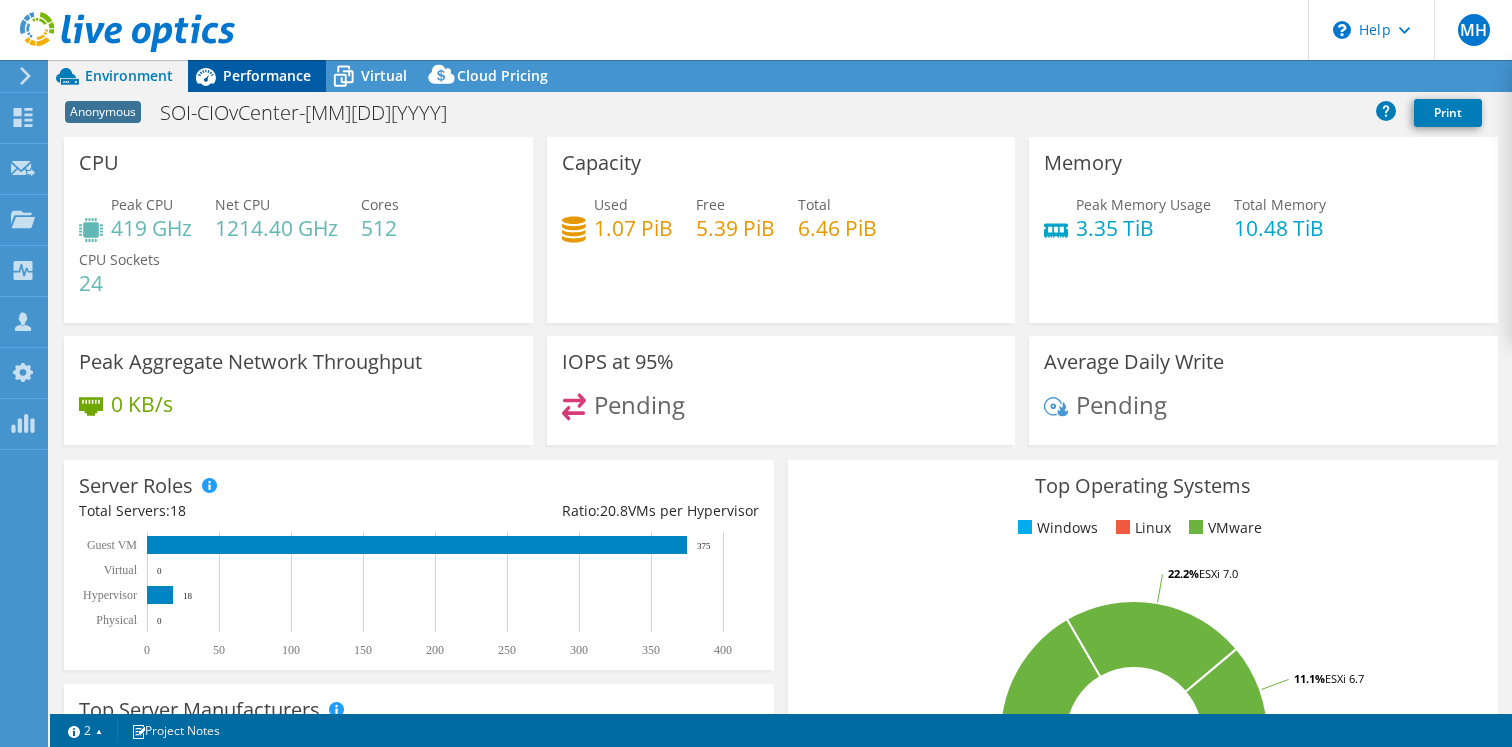 click on "Performance" at bounding box center (267, 75) 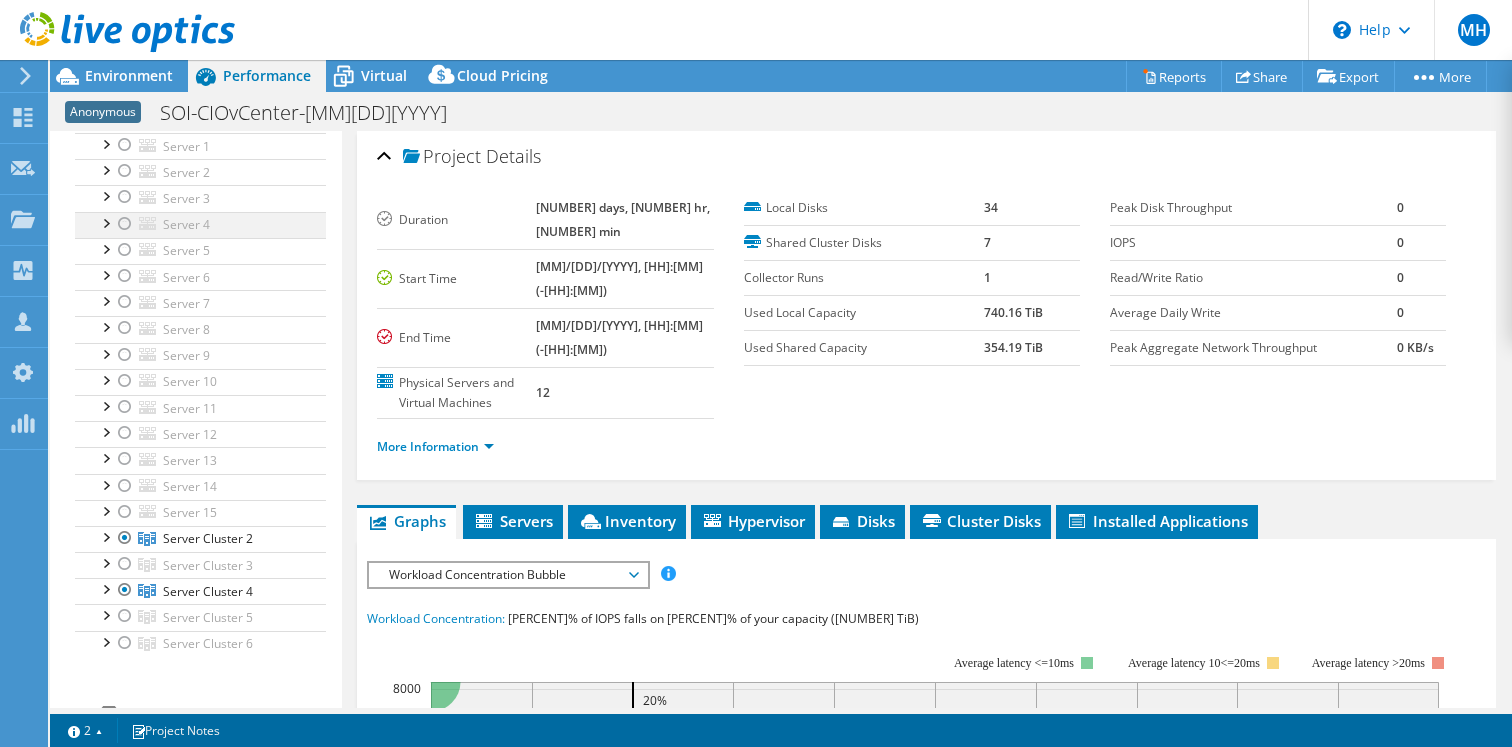 scroll, scrollTop: 145, scrollLeft: 0, axis: vertical 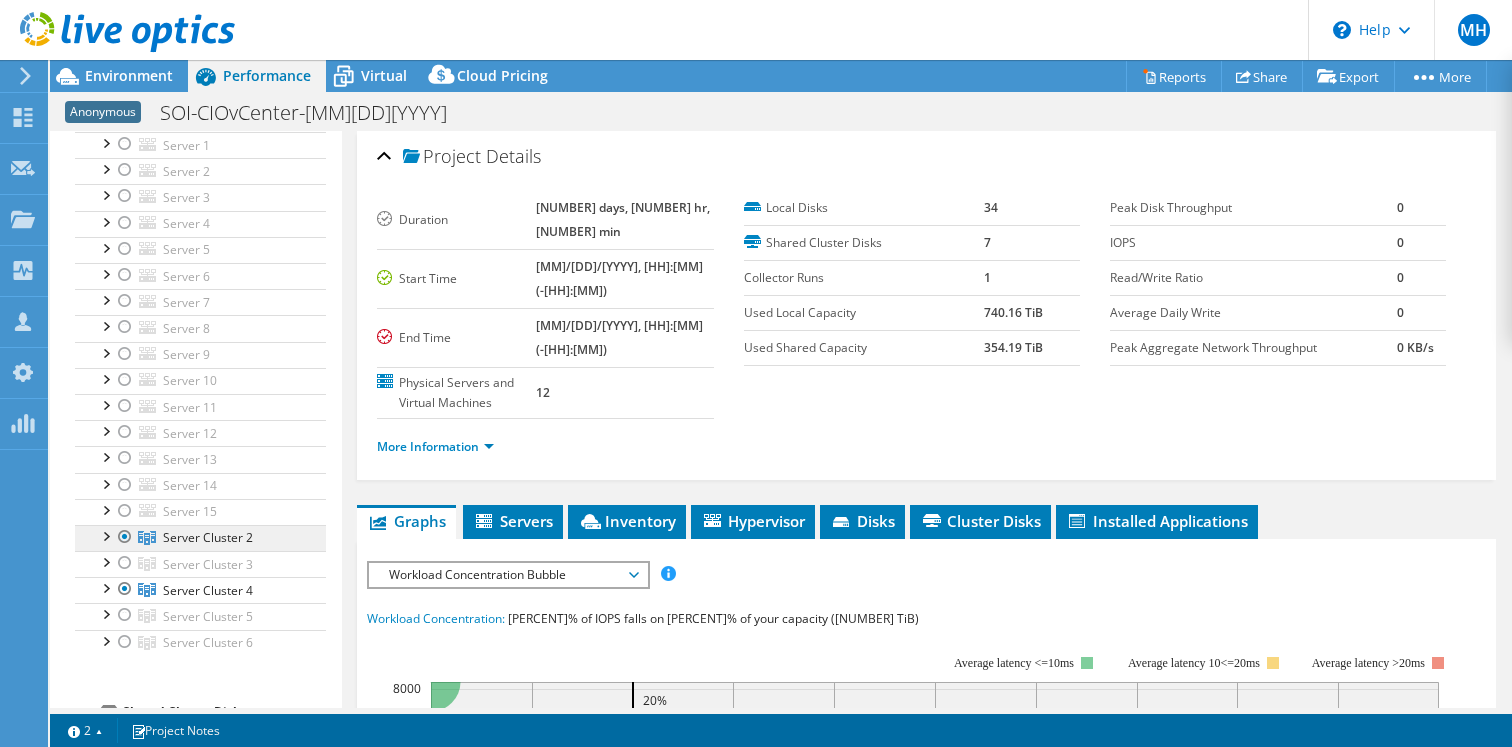 click on "Server Cluster 2" at bounding box center [208, 537] 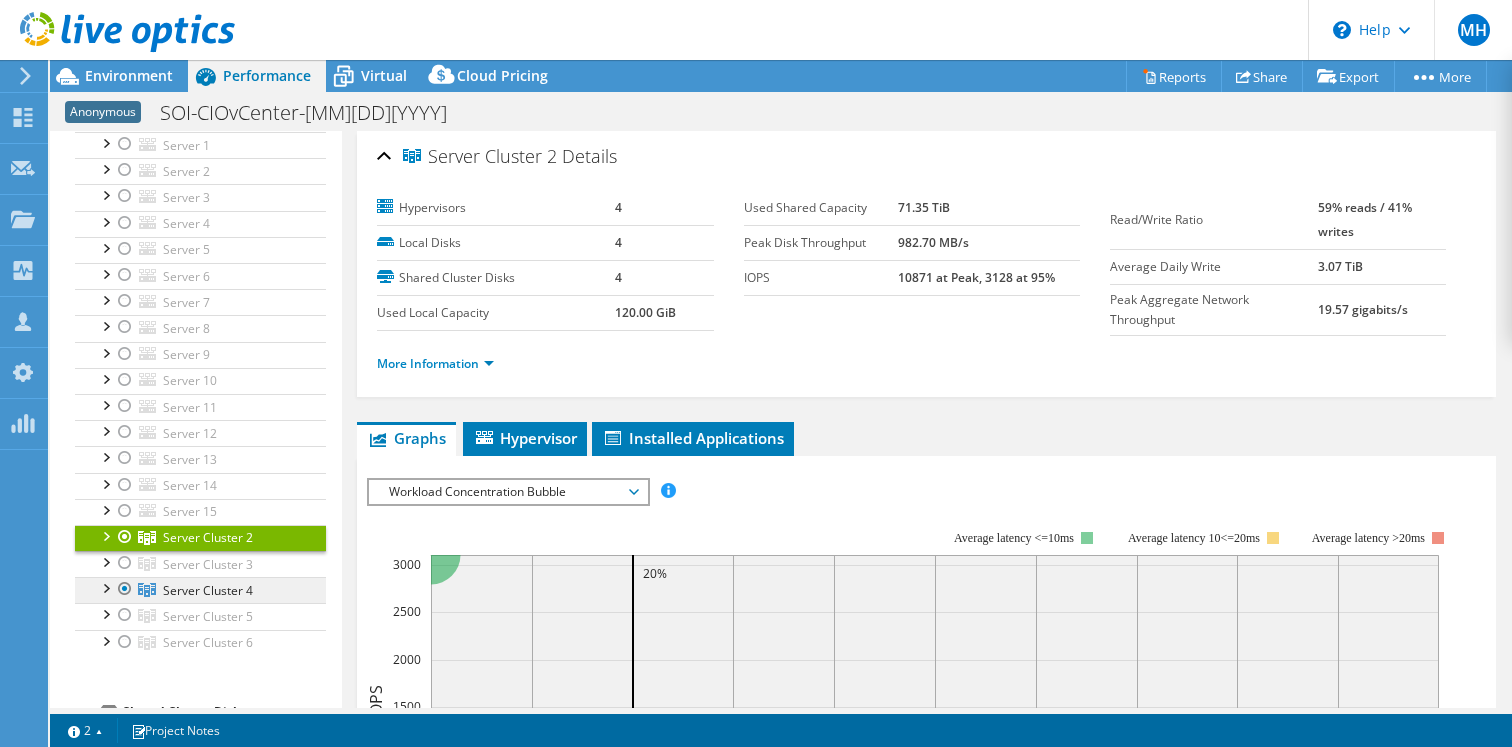 click on "Server Cluster 4" at bounding box center (208, 537) 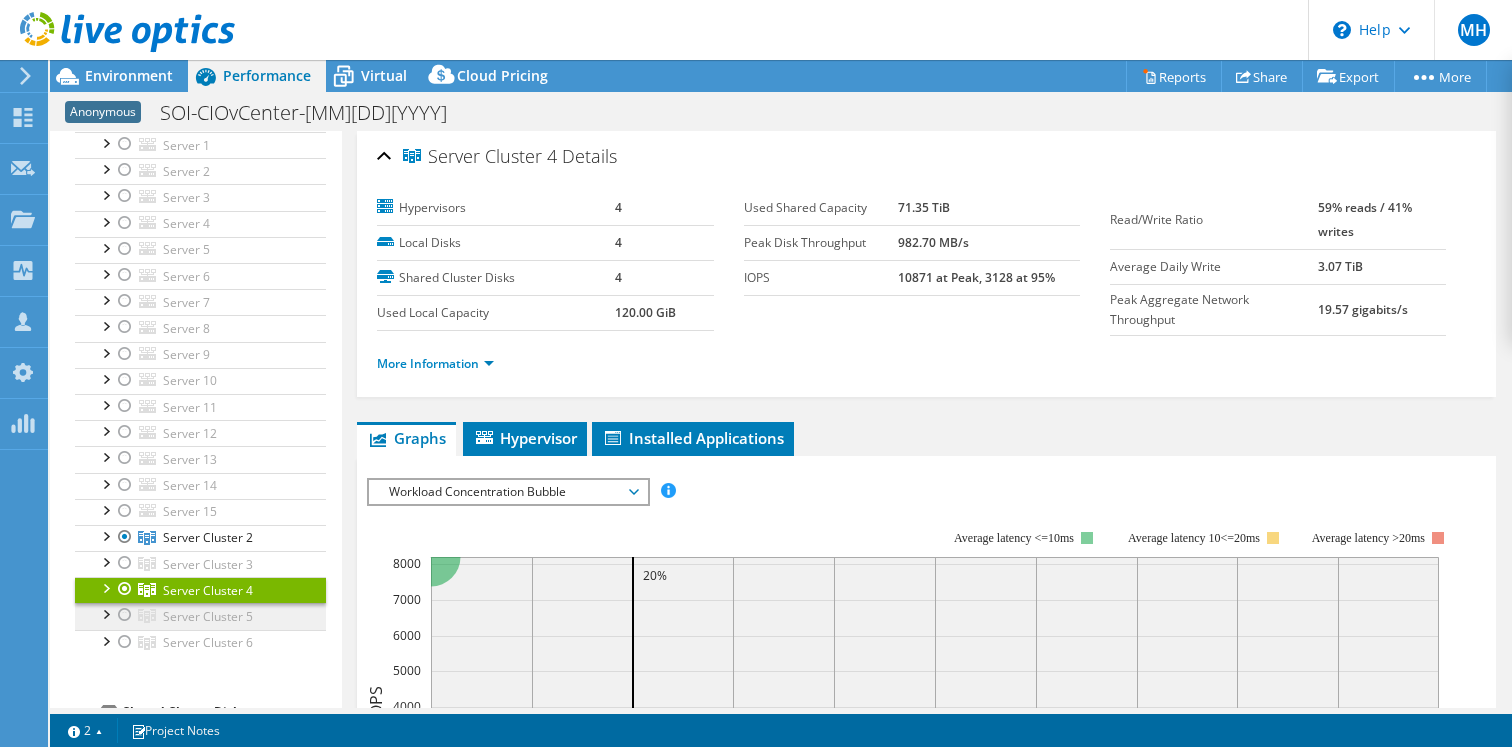 click on "Server Cluster 5" at bounding box center (208, 537) 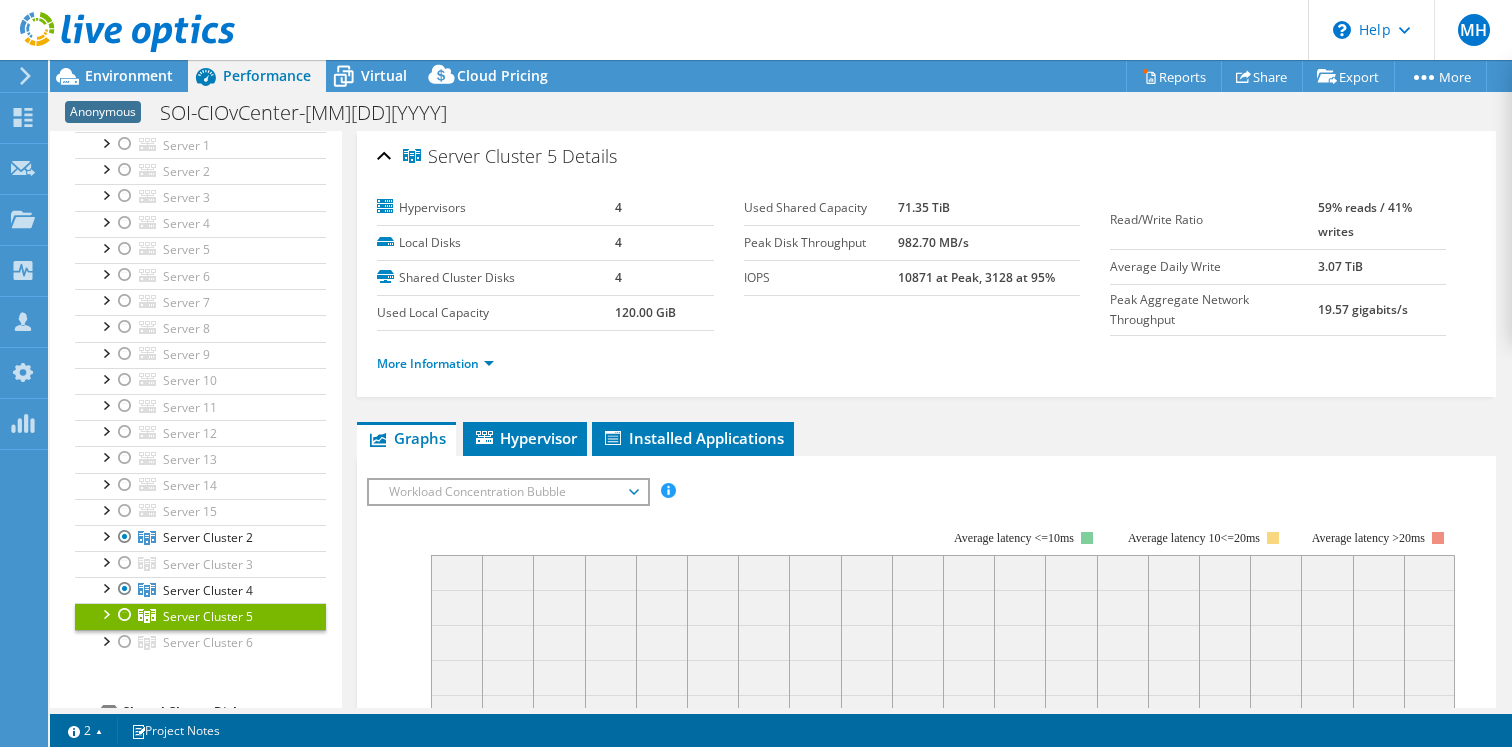 click at bounding box center (125, 615) 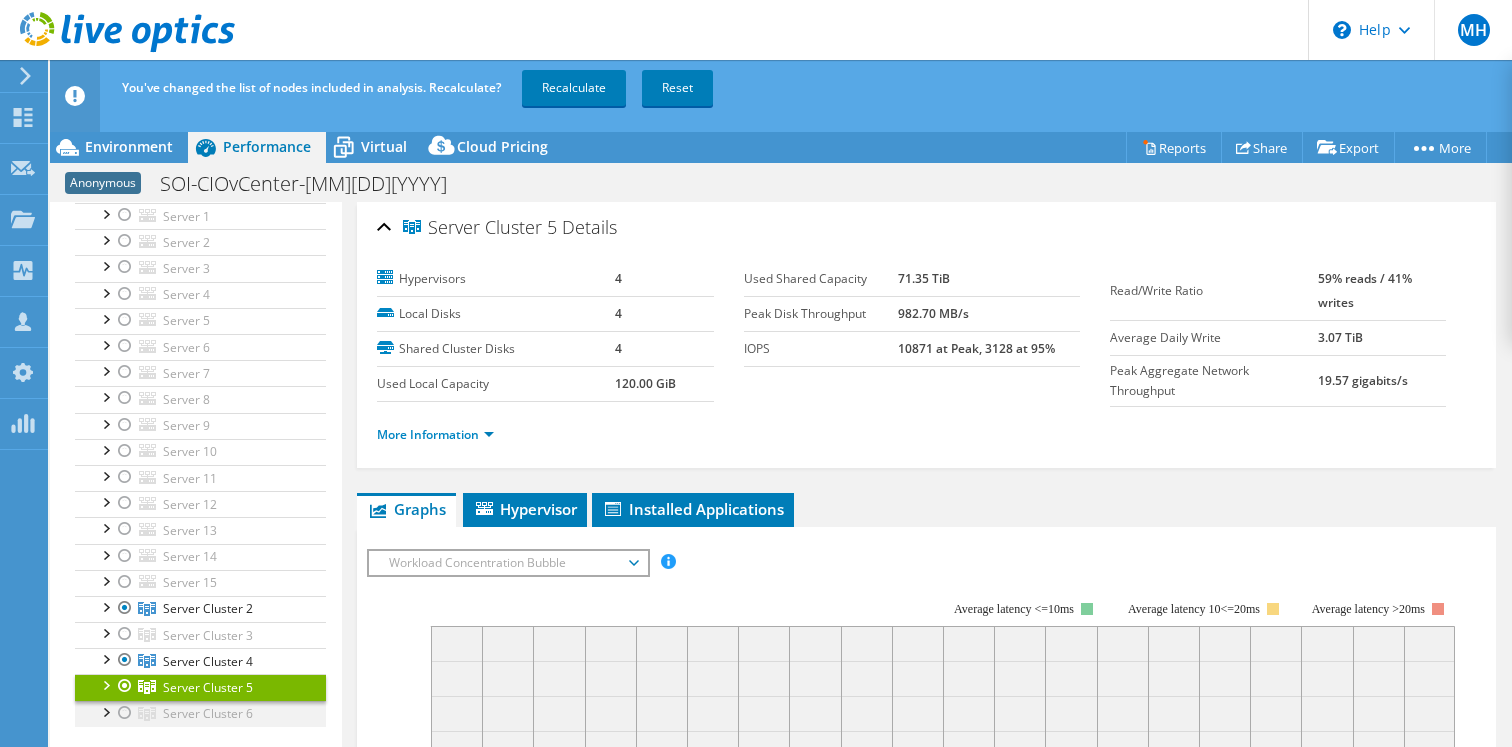 click at bounding box center (125, 713) 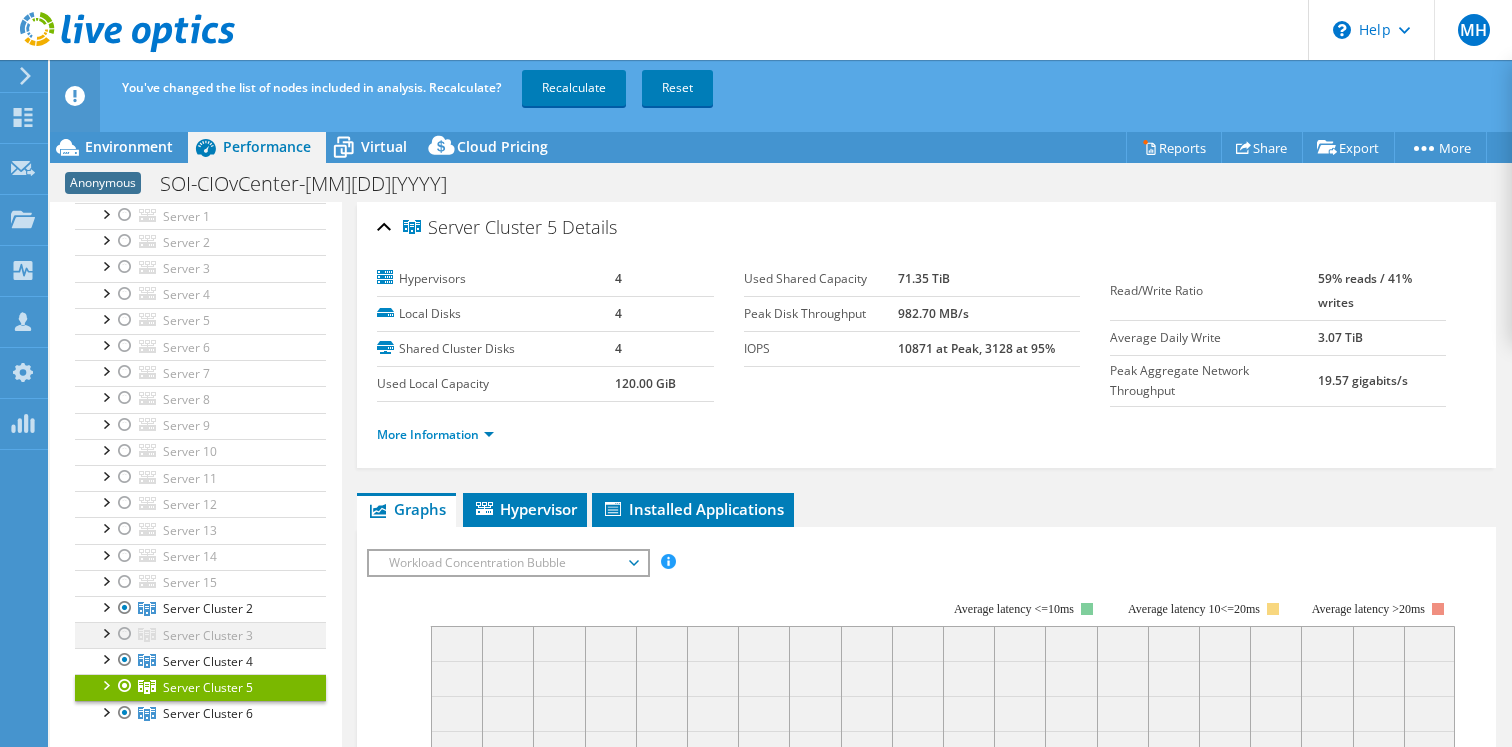 click at bounding box center [125, 634] 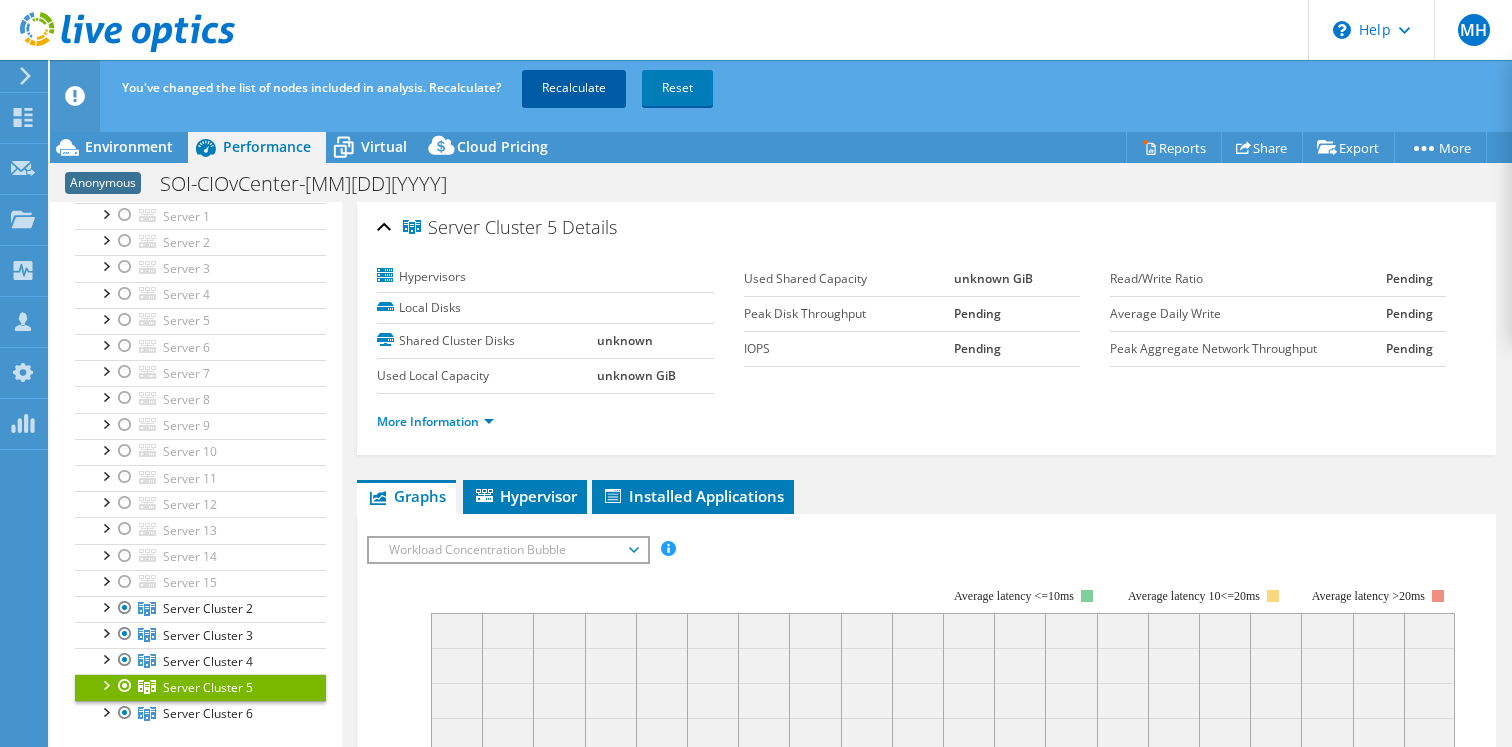click on "Recalculate" at bounding box center [574, 88] 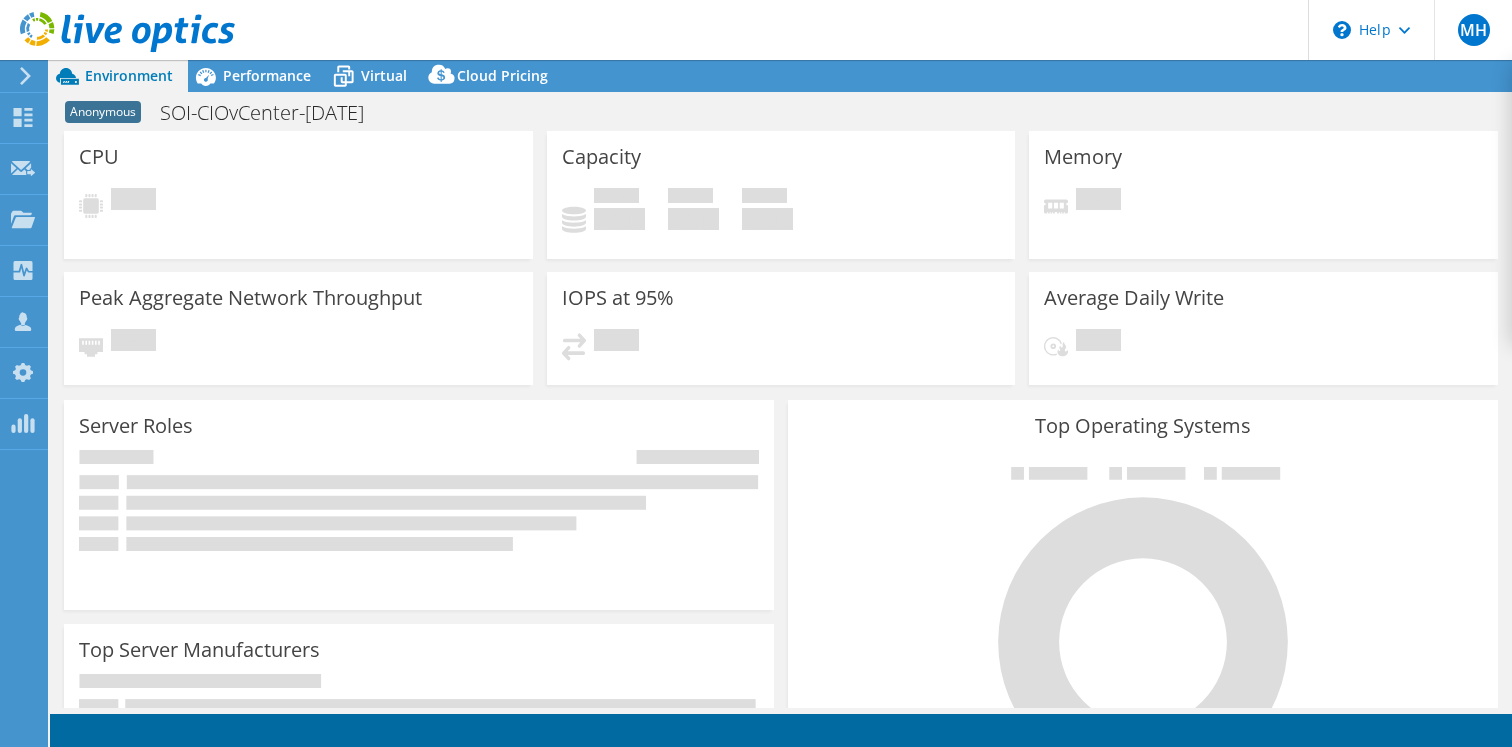 scroll, scrollTop: 0, scrollLeft: 0, axis: both 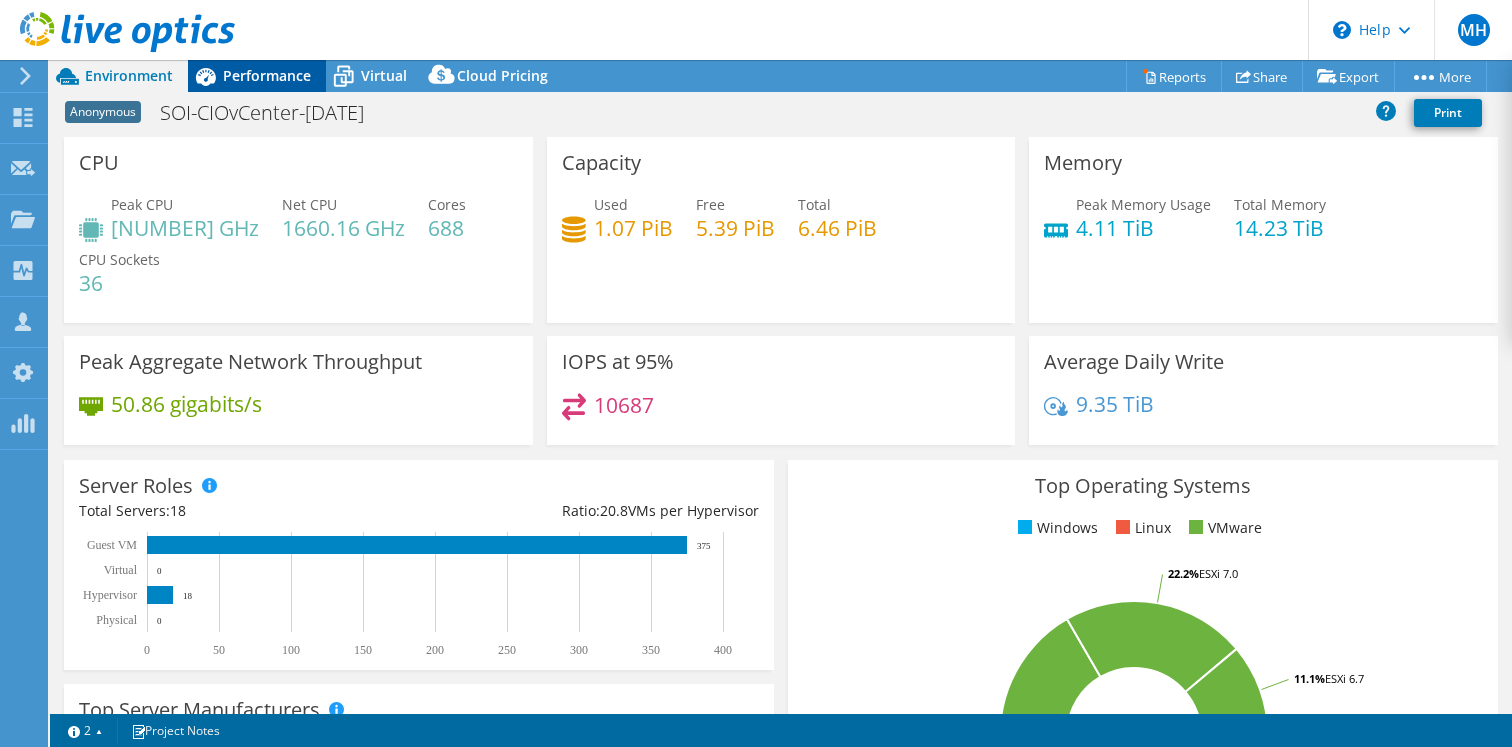 click on "Performance" at bounding box center [257, 76] 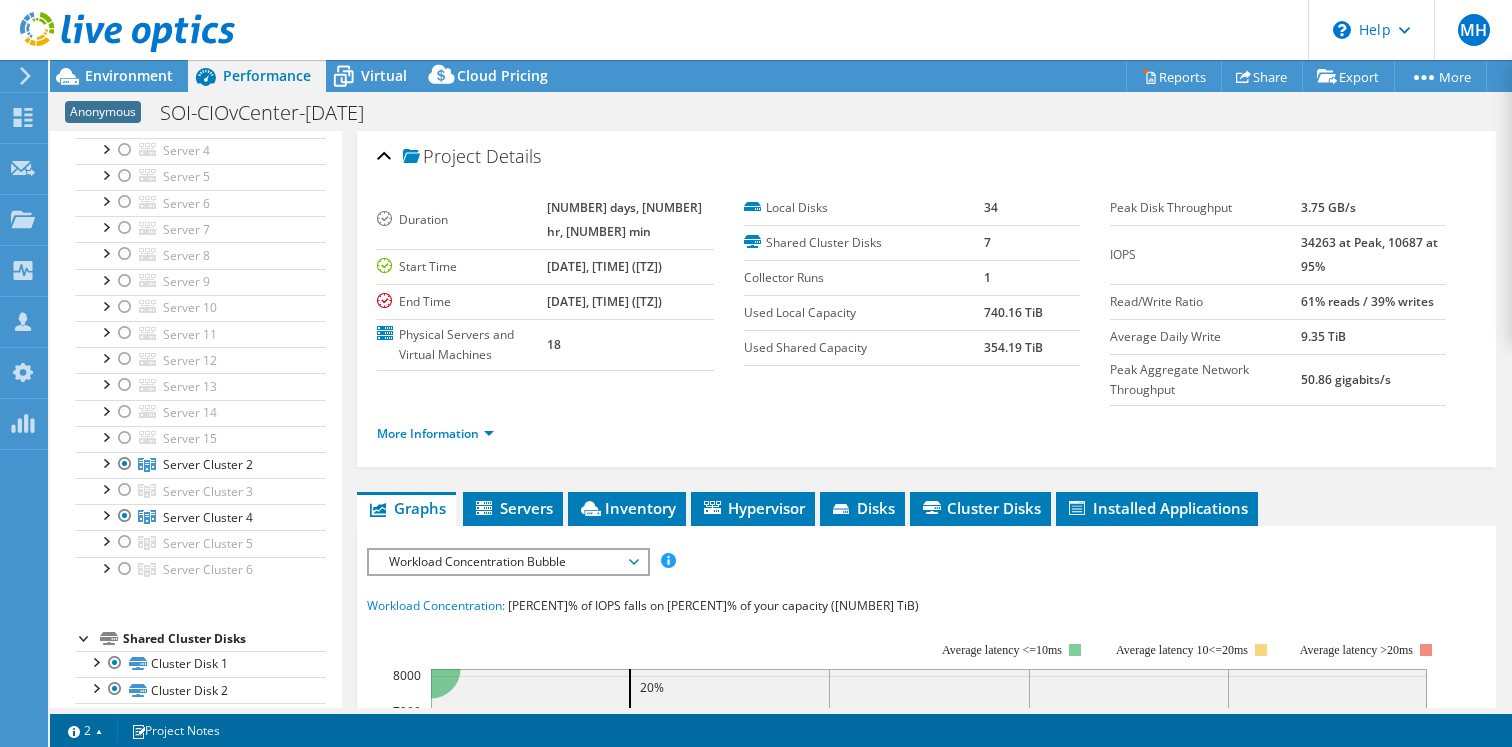 scroll, scrollTop: 222, scrollLeft: 0, axis: vertical 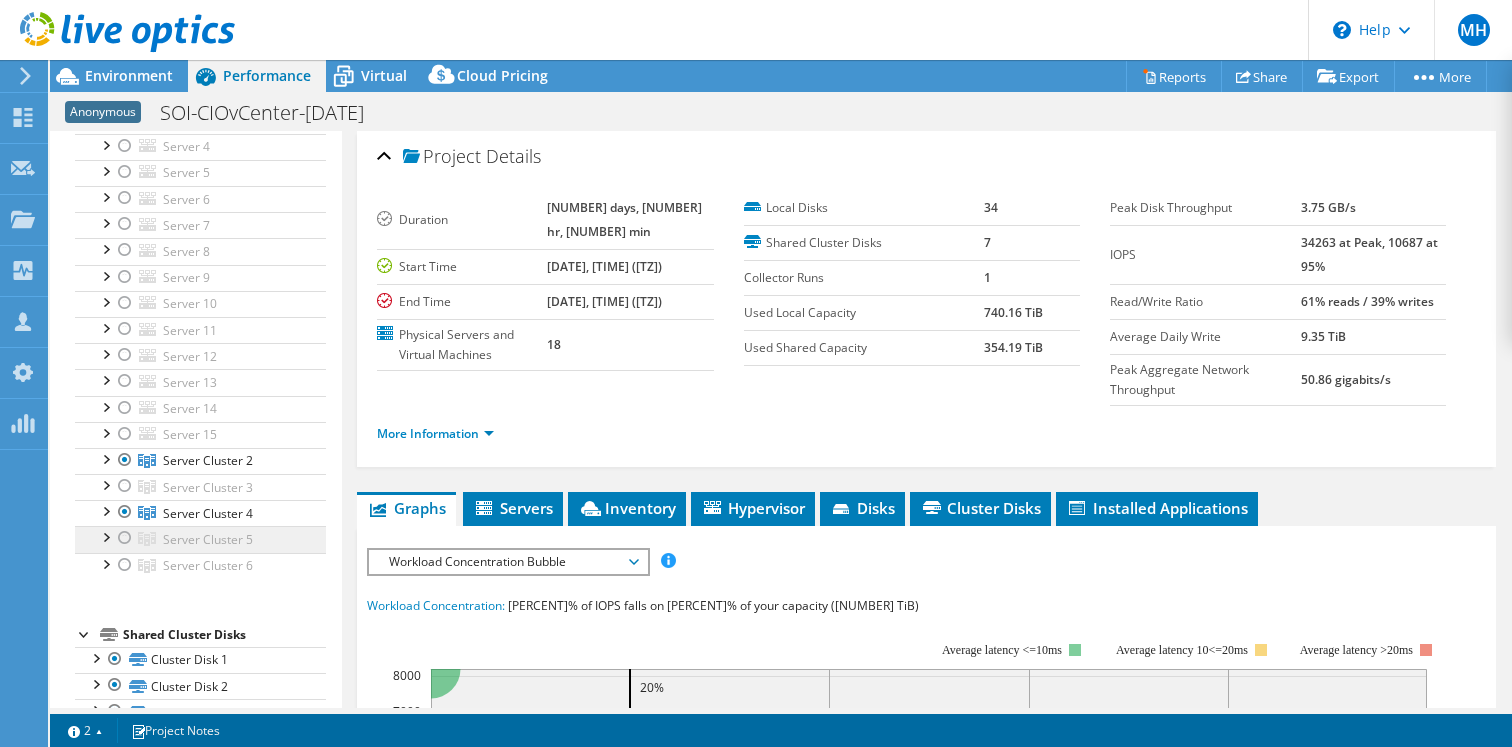 click on "Server Cluster 5" at bounding box center [208, 460] 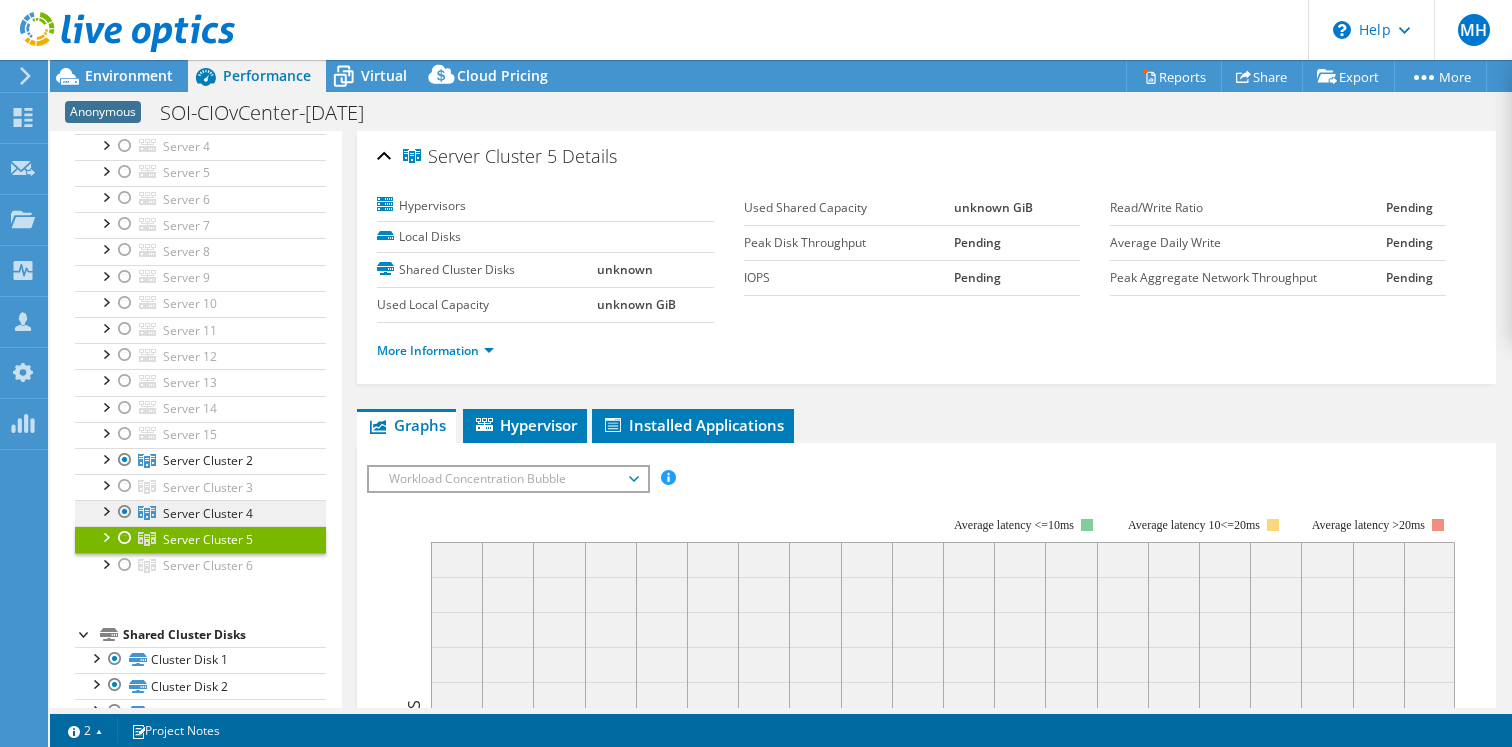 click on "Server Cluster 4" at bounding box center [208, 460] 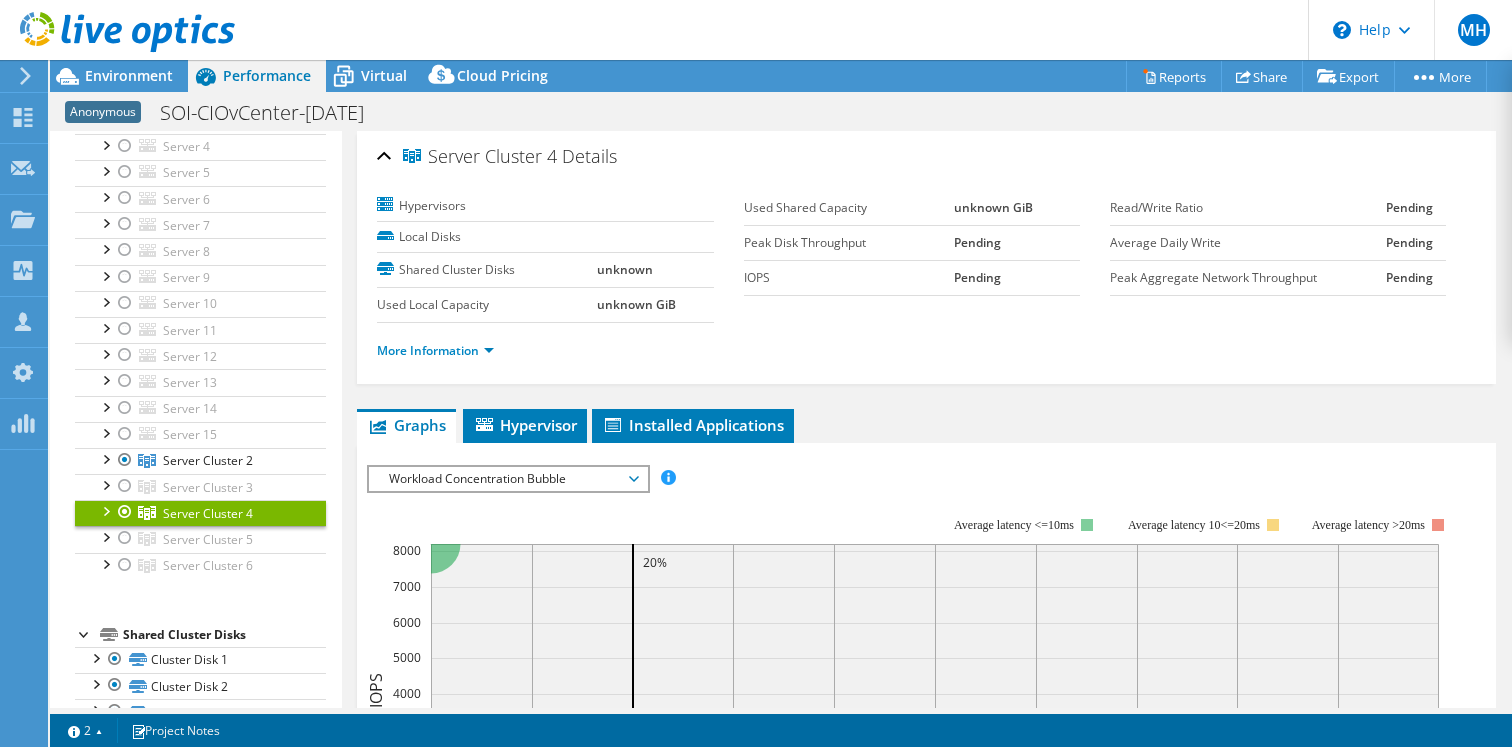 click on "Server Cluster 4" at bounding box center [200, 513] 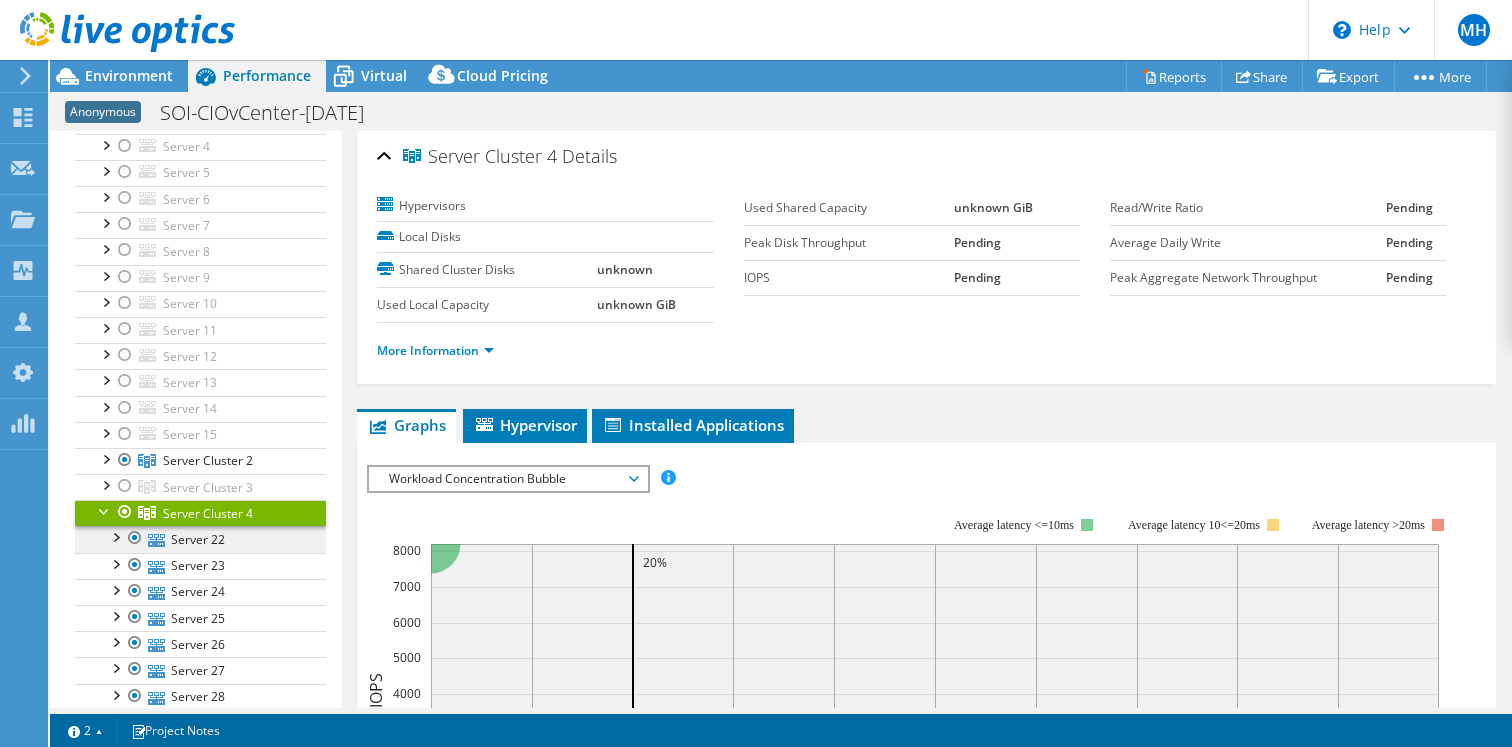 scroll, scrollTop: 277, scrollLeft: 0, axis: vertical 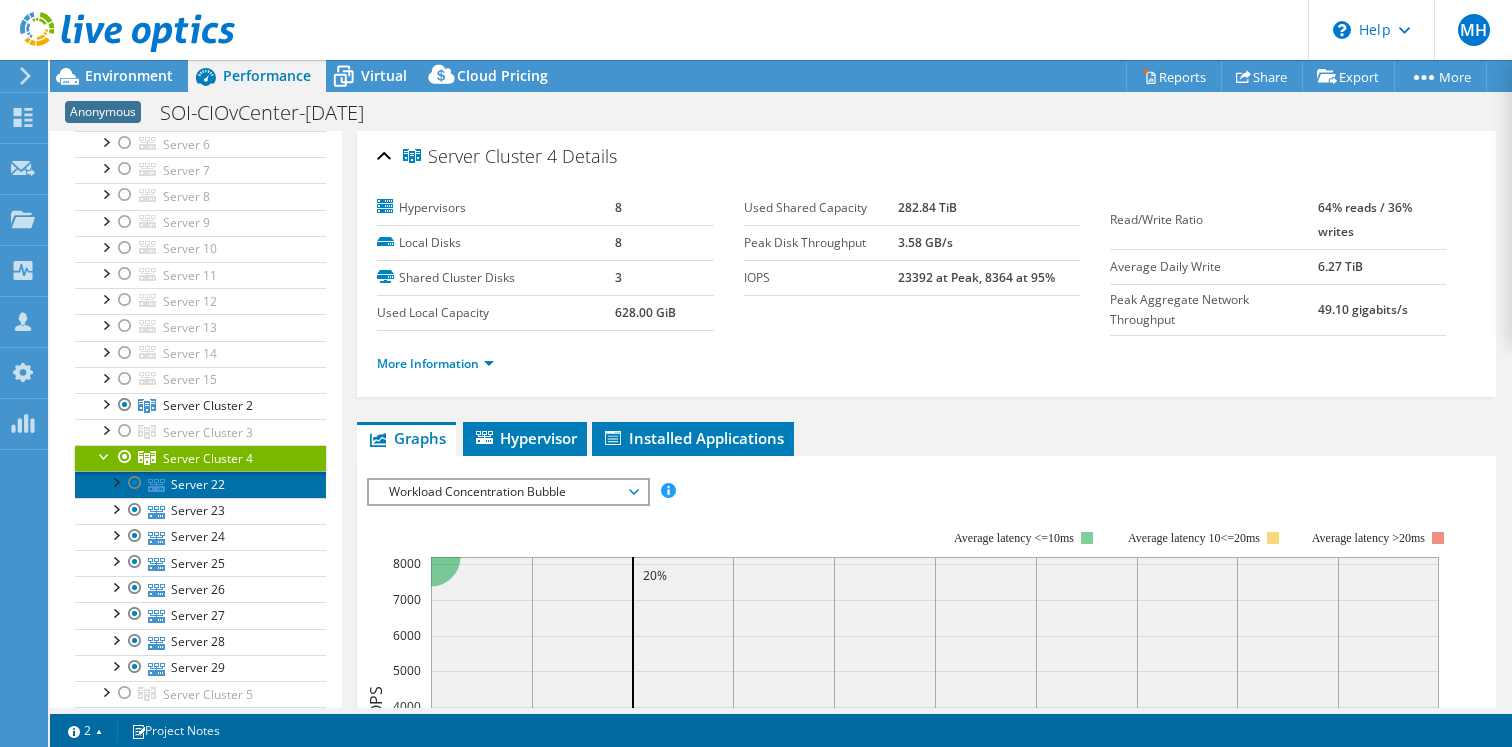 click on "Server 22" at bounding box center [200, 484] 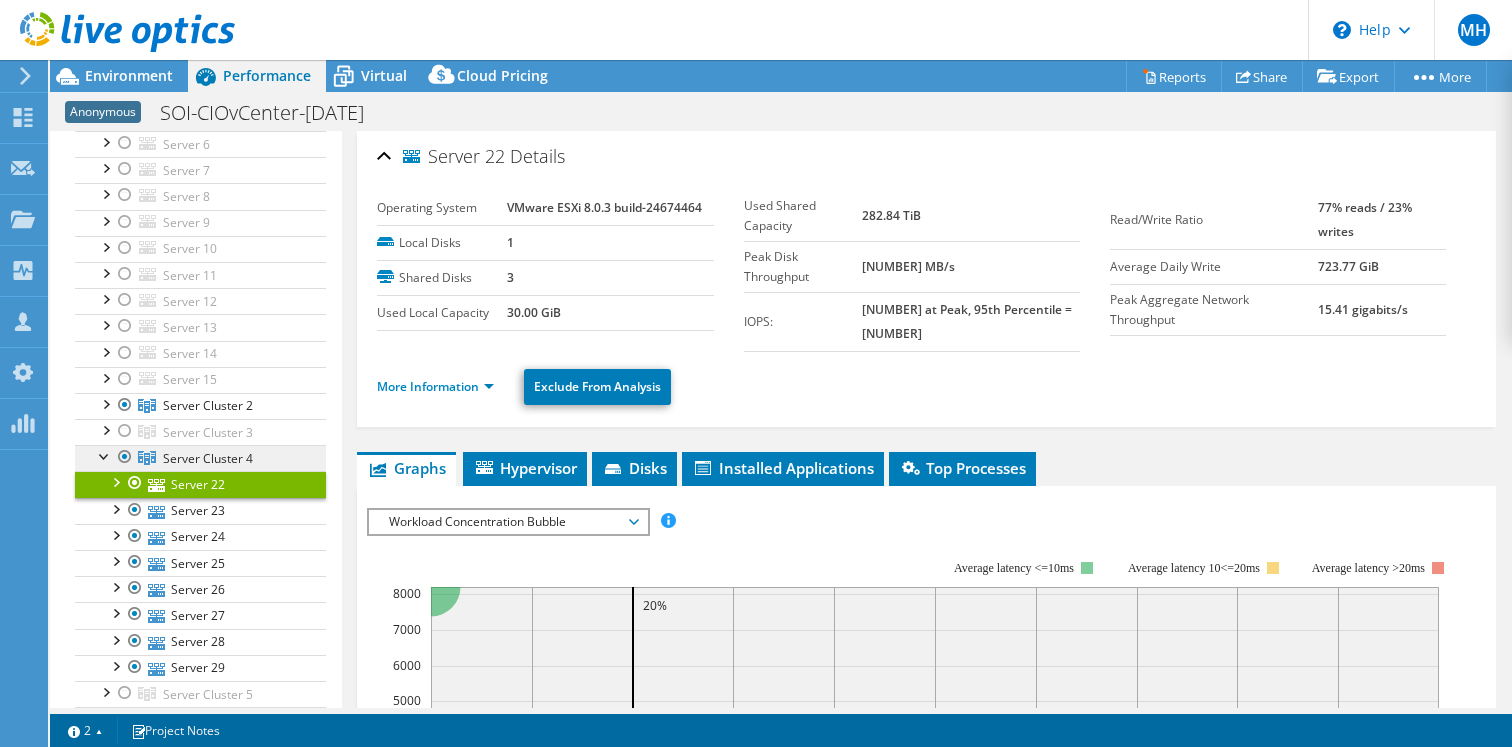 click on "Server Cluster 4" at bounding box center (200, 406) 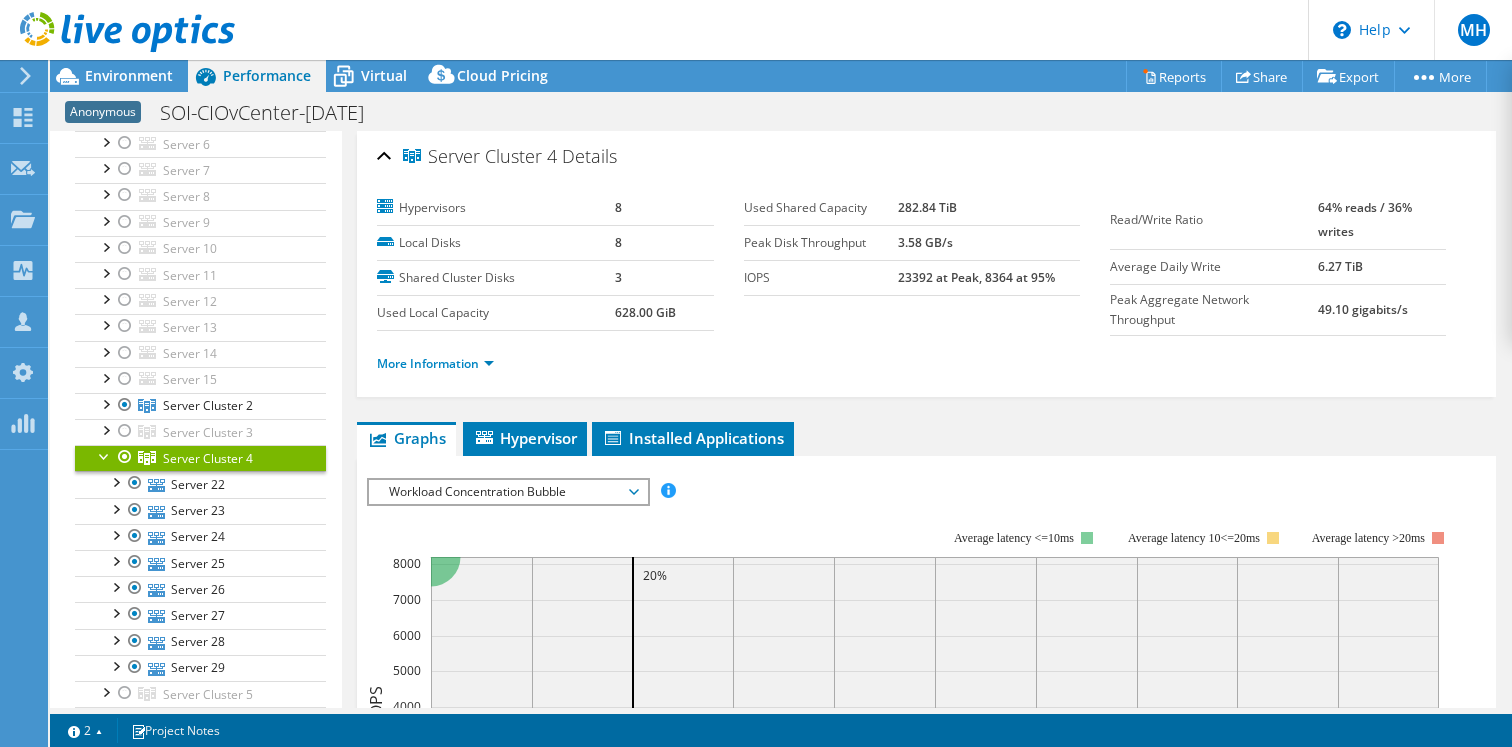 click at bounding box center [105, 455] 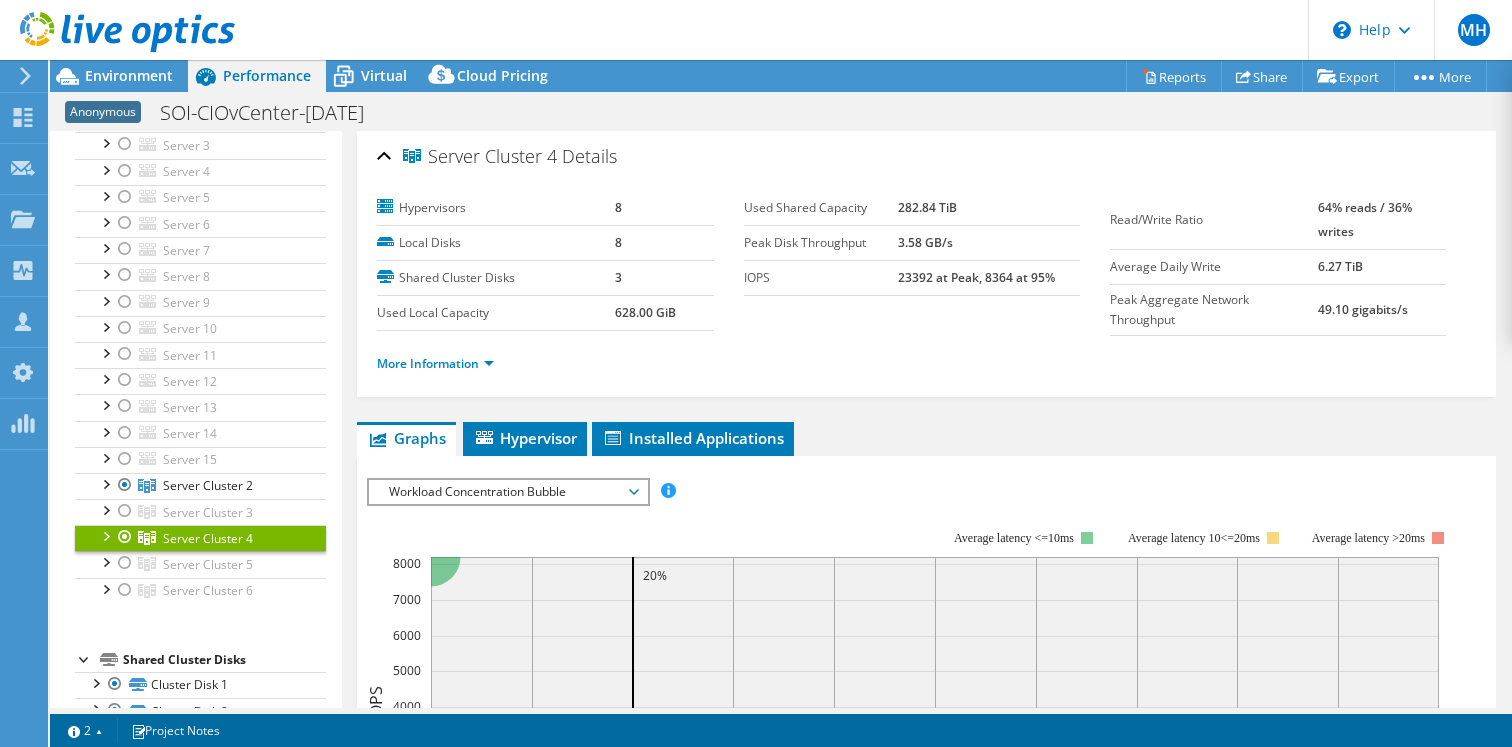 scroll, scrollTop: 192, scrollLeft: 0, axis: vertical 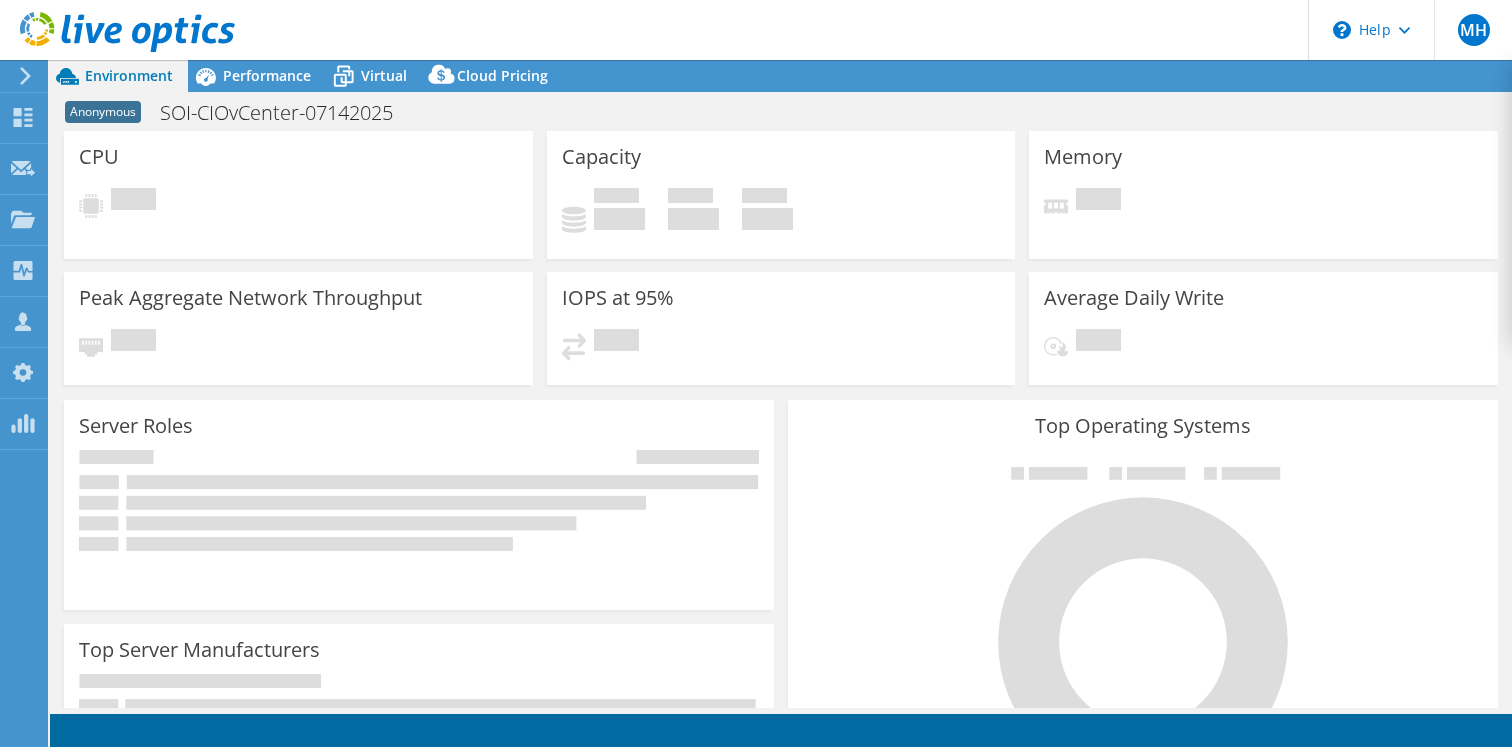 select on "USD" 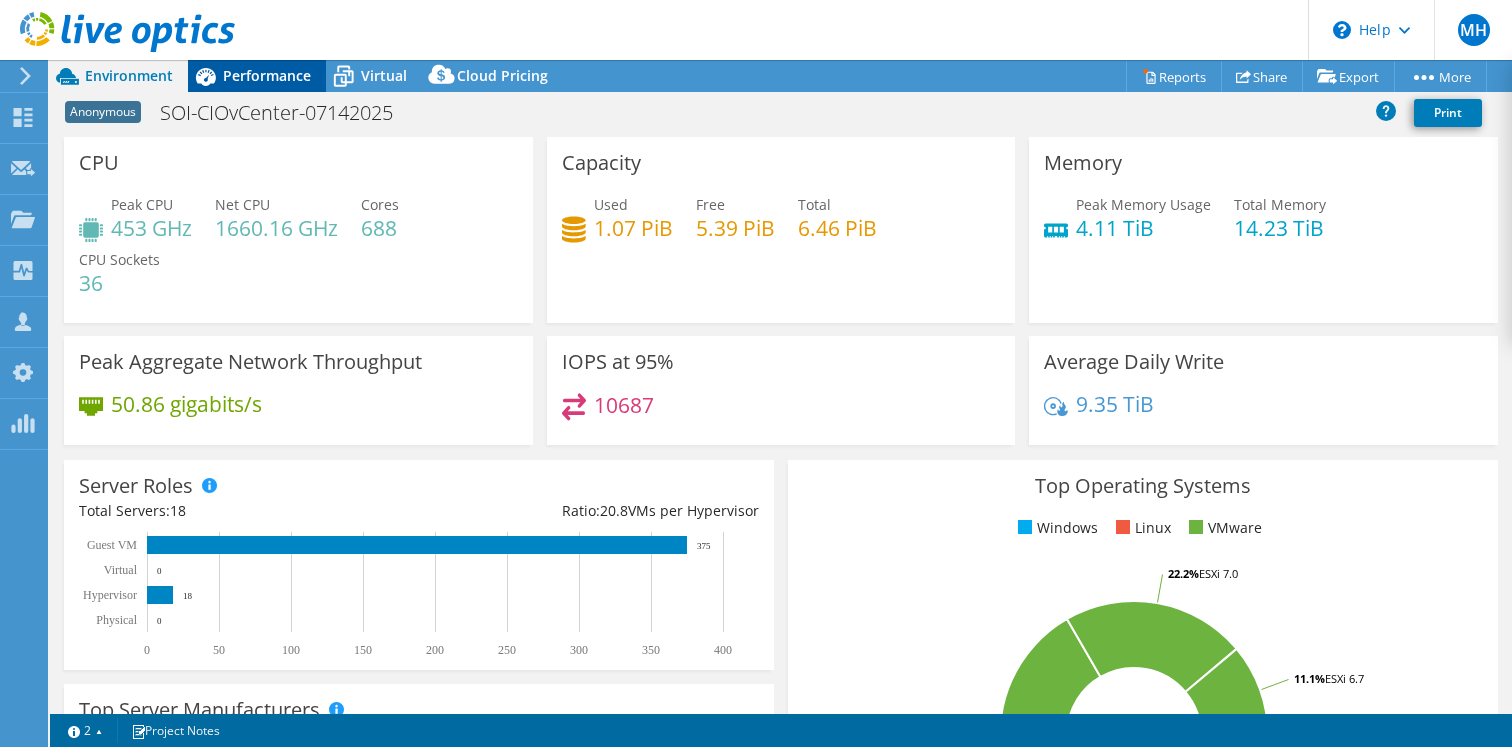 click on "Performance" at bounding box center (267, 75) 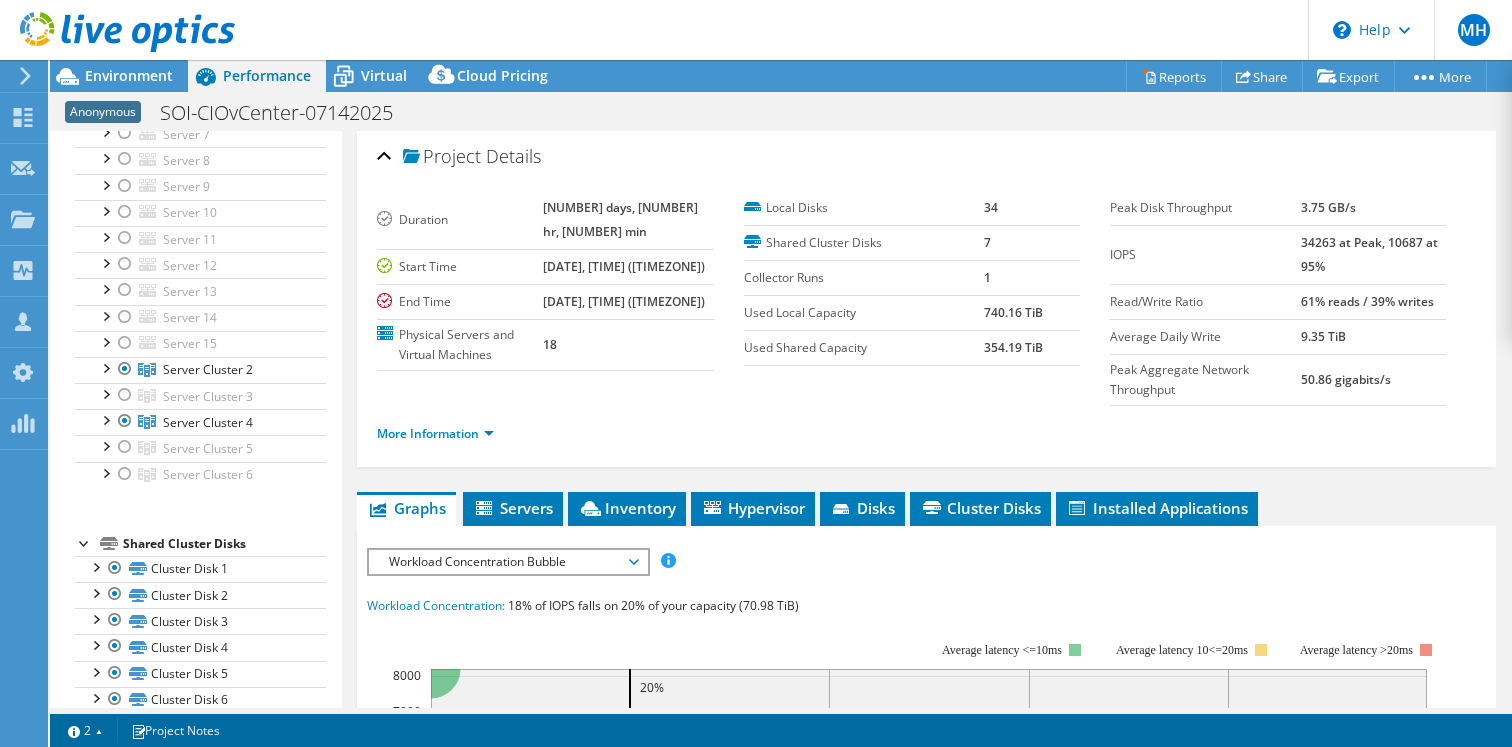 scroll, scrollTop: 368, scrollLeft: 0, axis: vertical 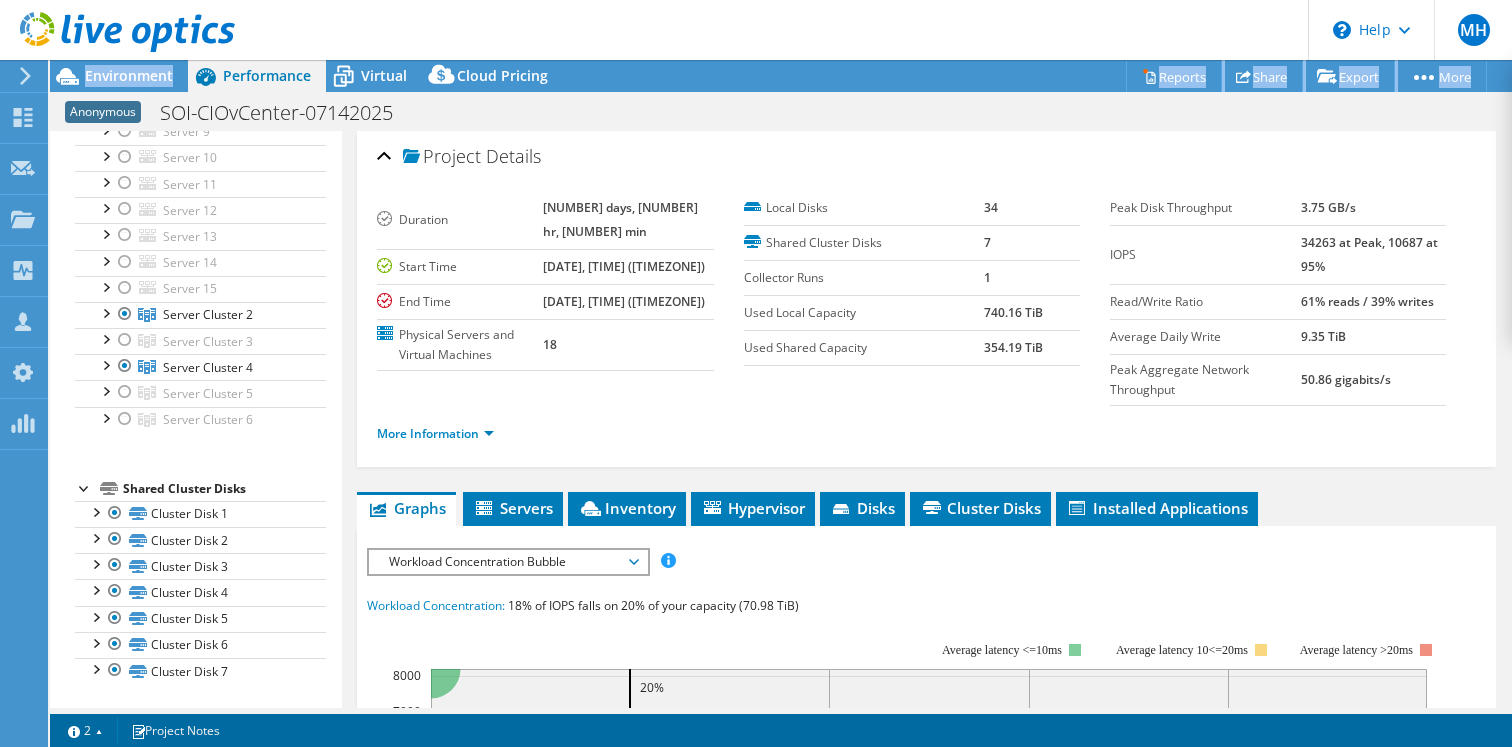 click at bounding box center [22, 76] 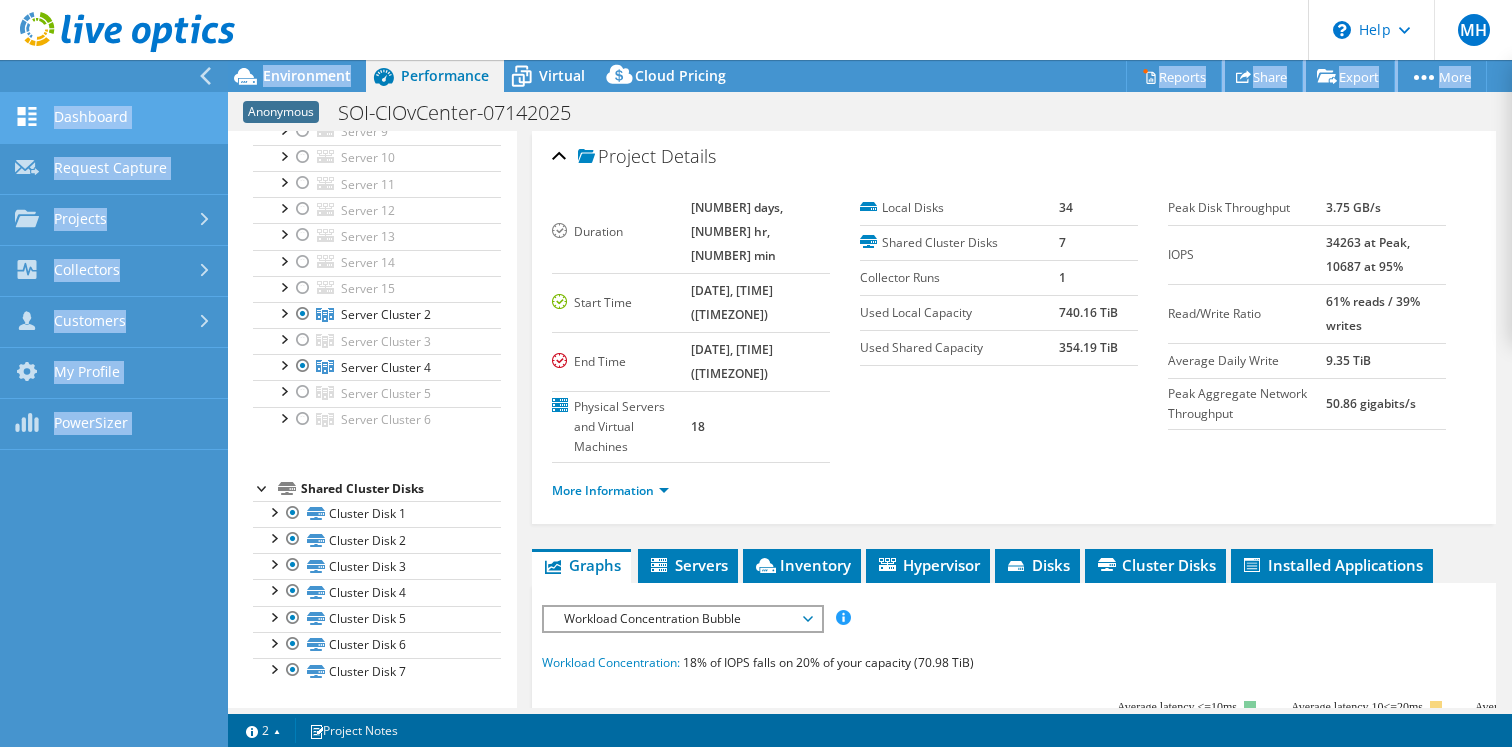 click on "Dashboard" at bounding box center (114, 118) 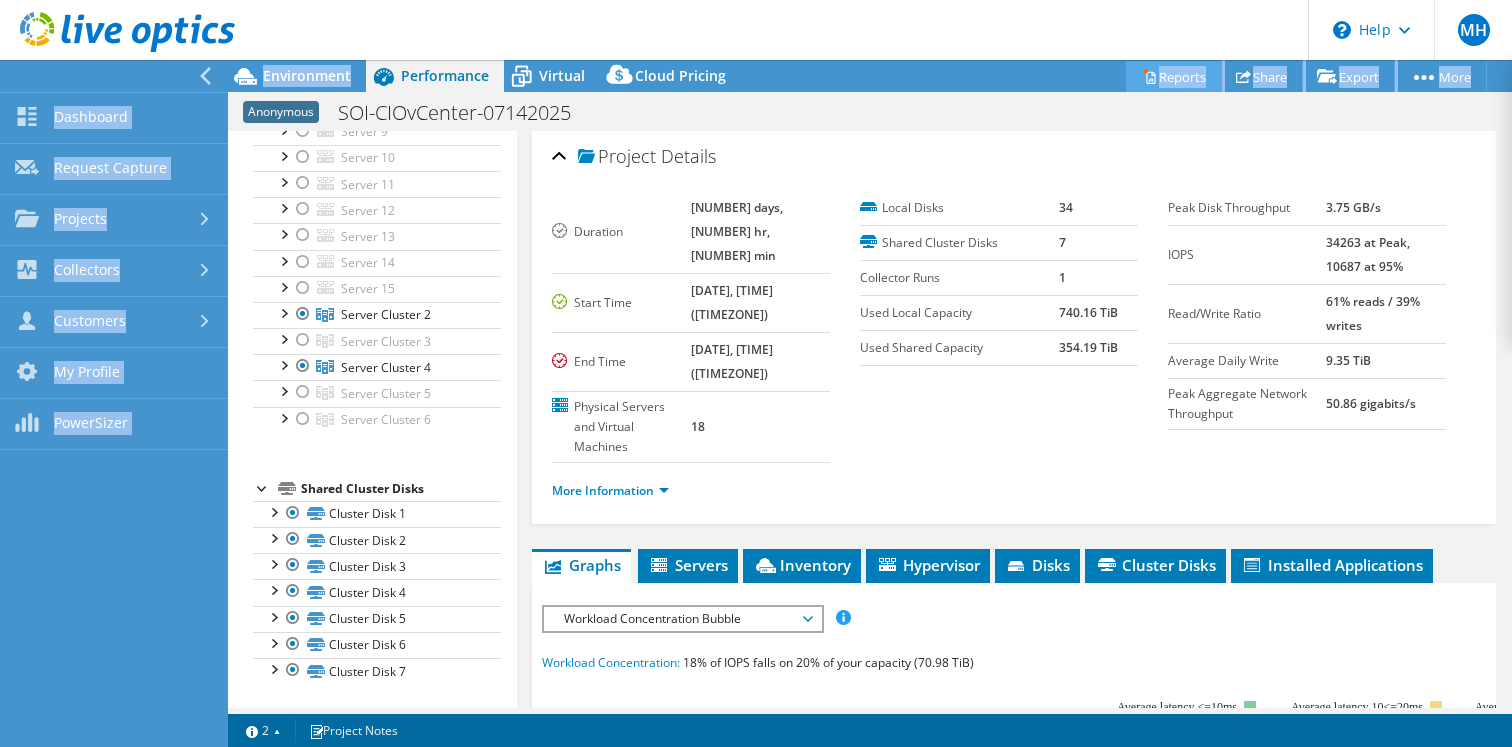 click on "Reports" at bounding box center [1174, 76] 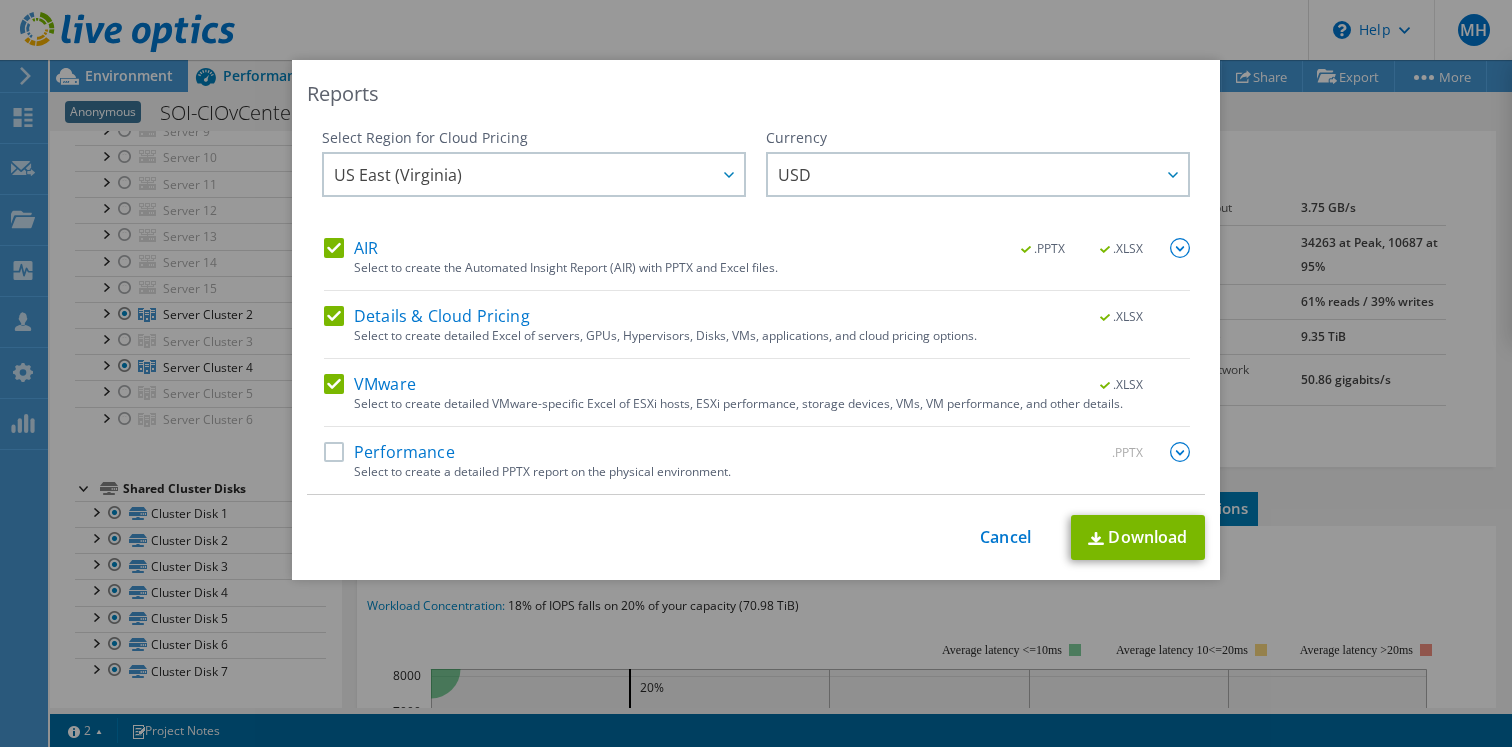 click on "Details & Cloud Pricing" at bounding box center [427, 316] 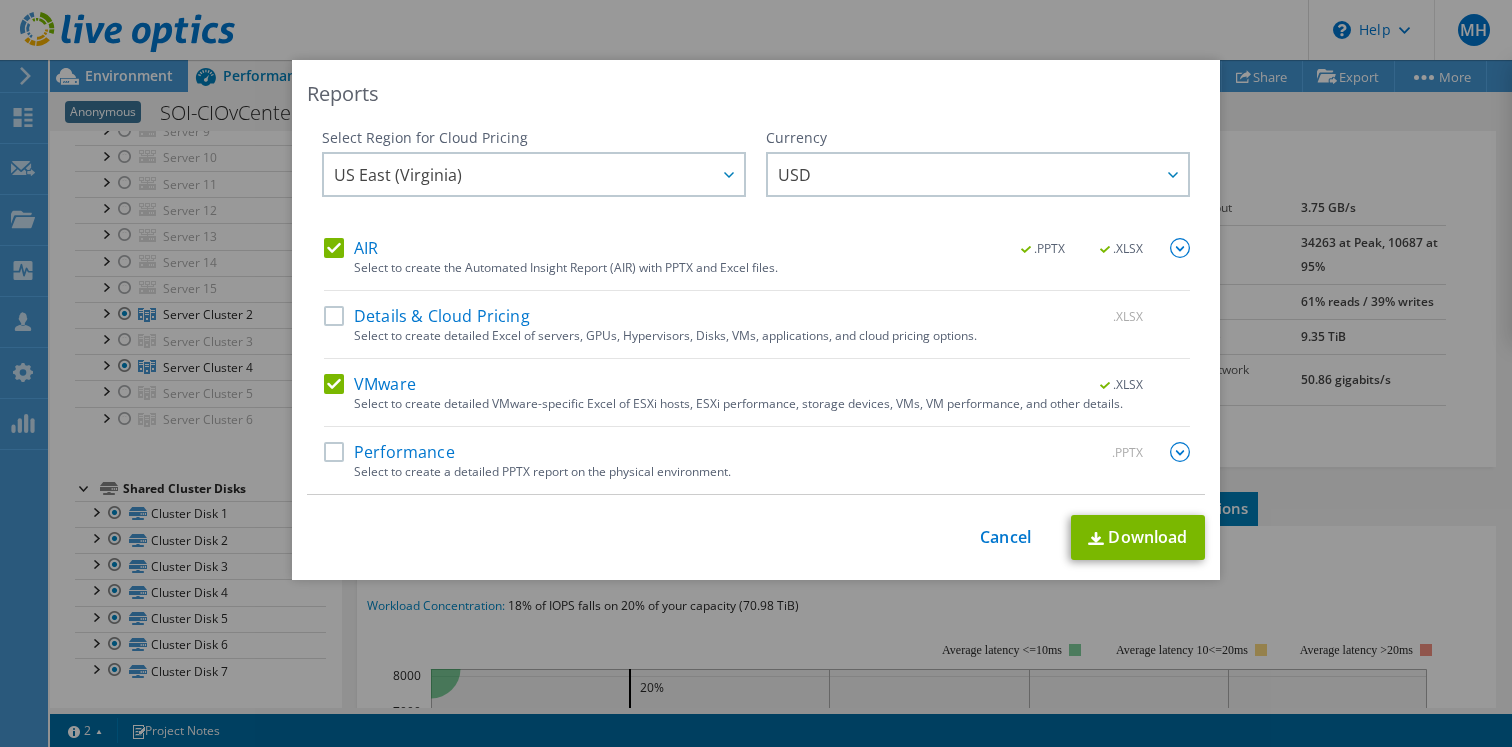 click on "AIR" at bounding box center [351, 248] 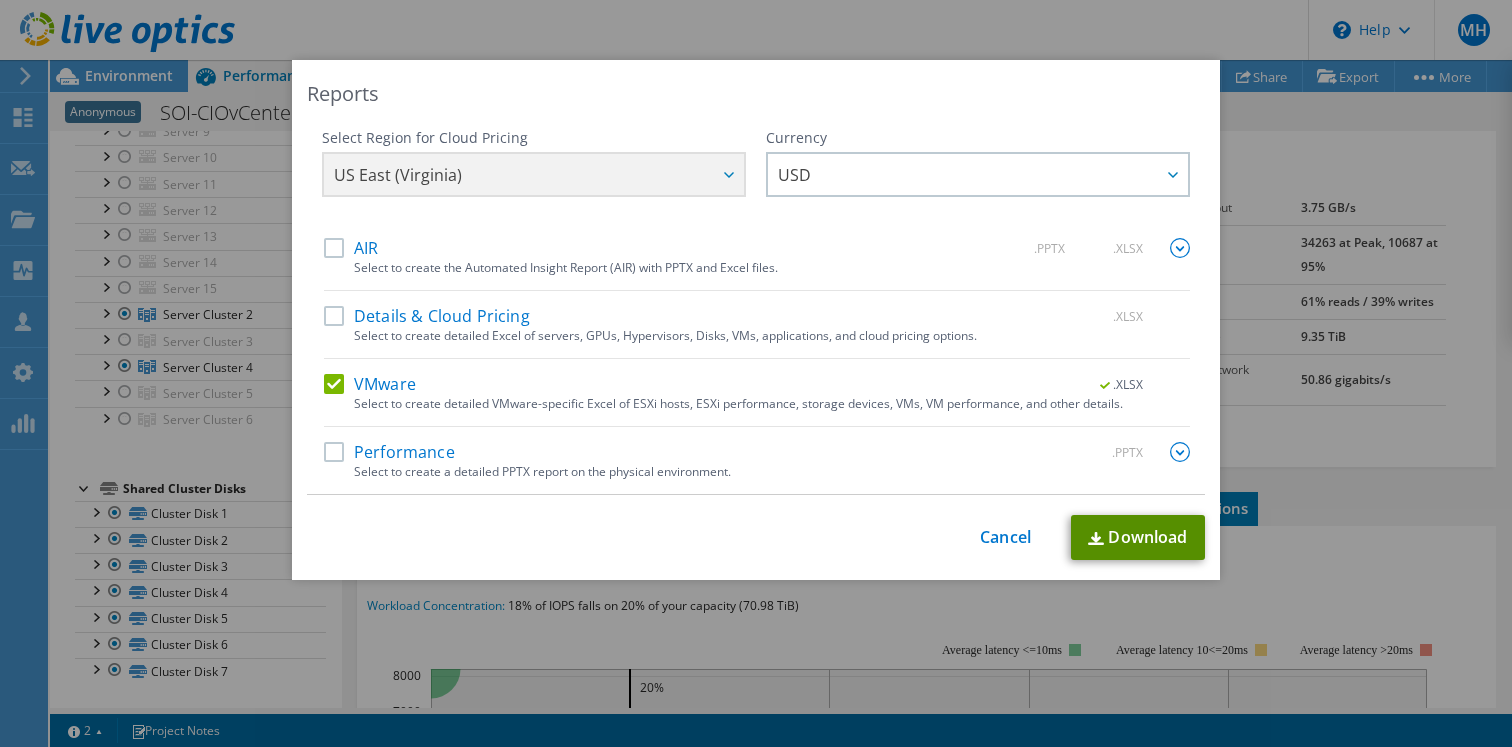 click on "Download" at bounding box center [1138, 537] 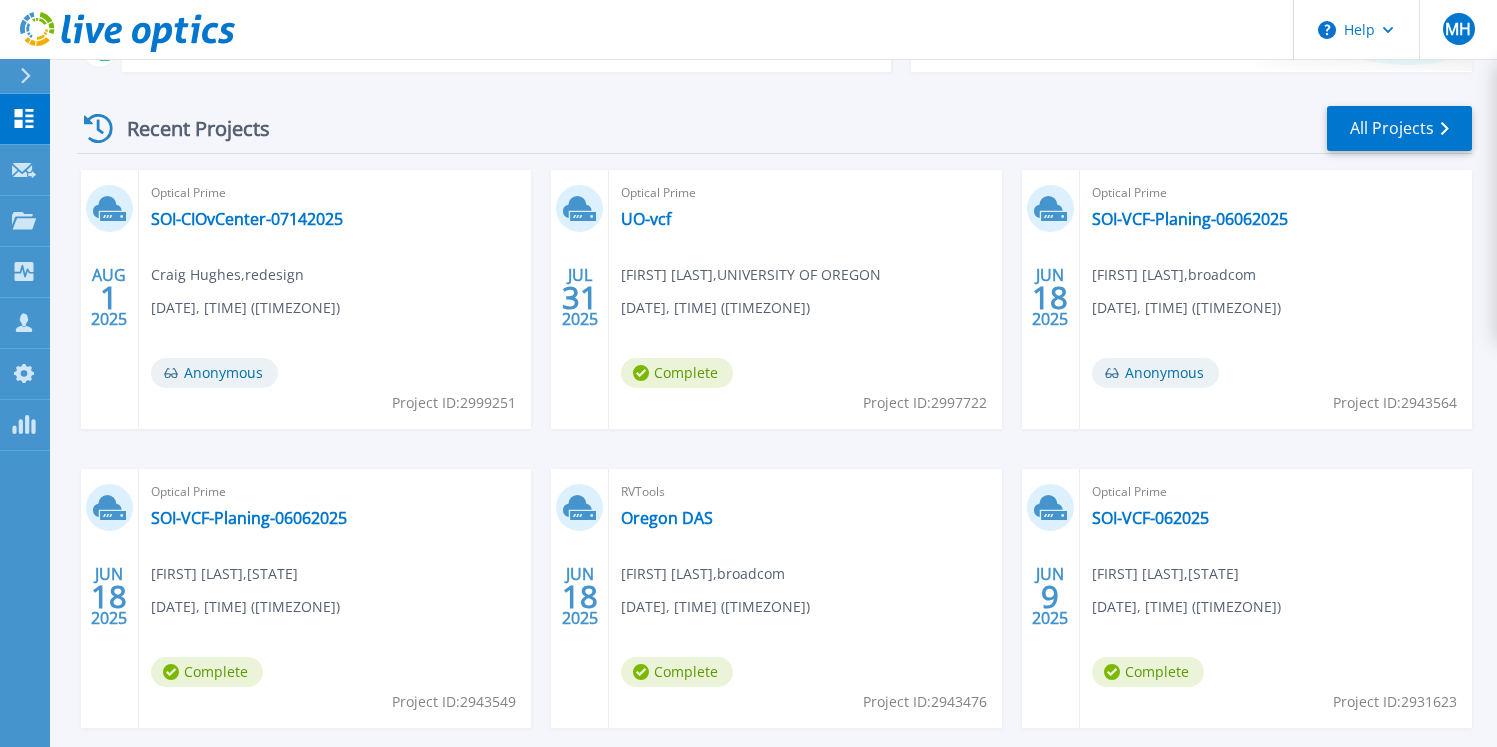 scroll, scrollTop: 361, scrollLeft: 0, axis: vertical 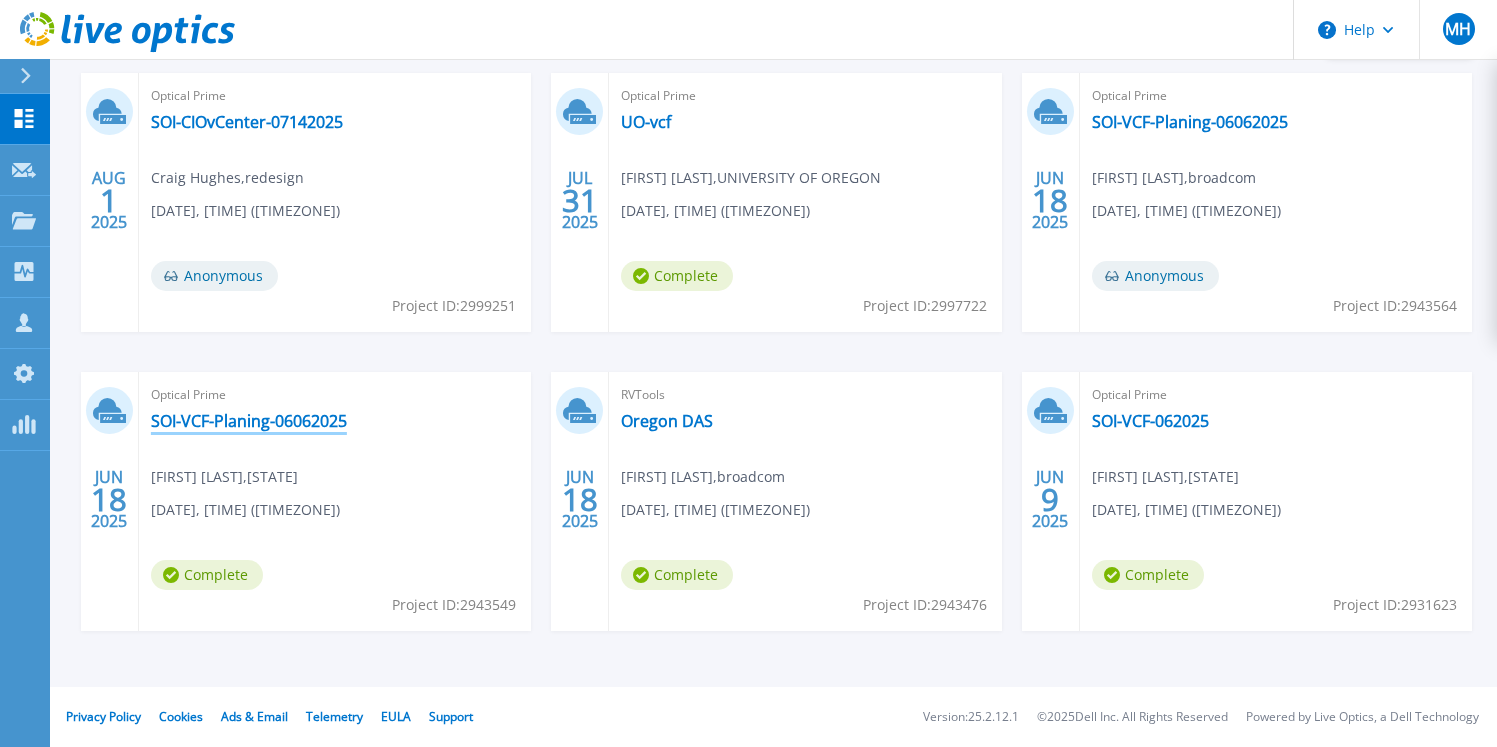 click on "SOI-VCF-Planing-06062025" at bounding box center [249, 421] 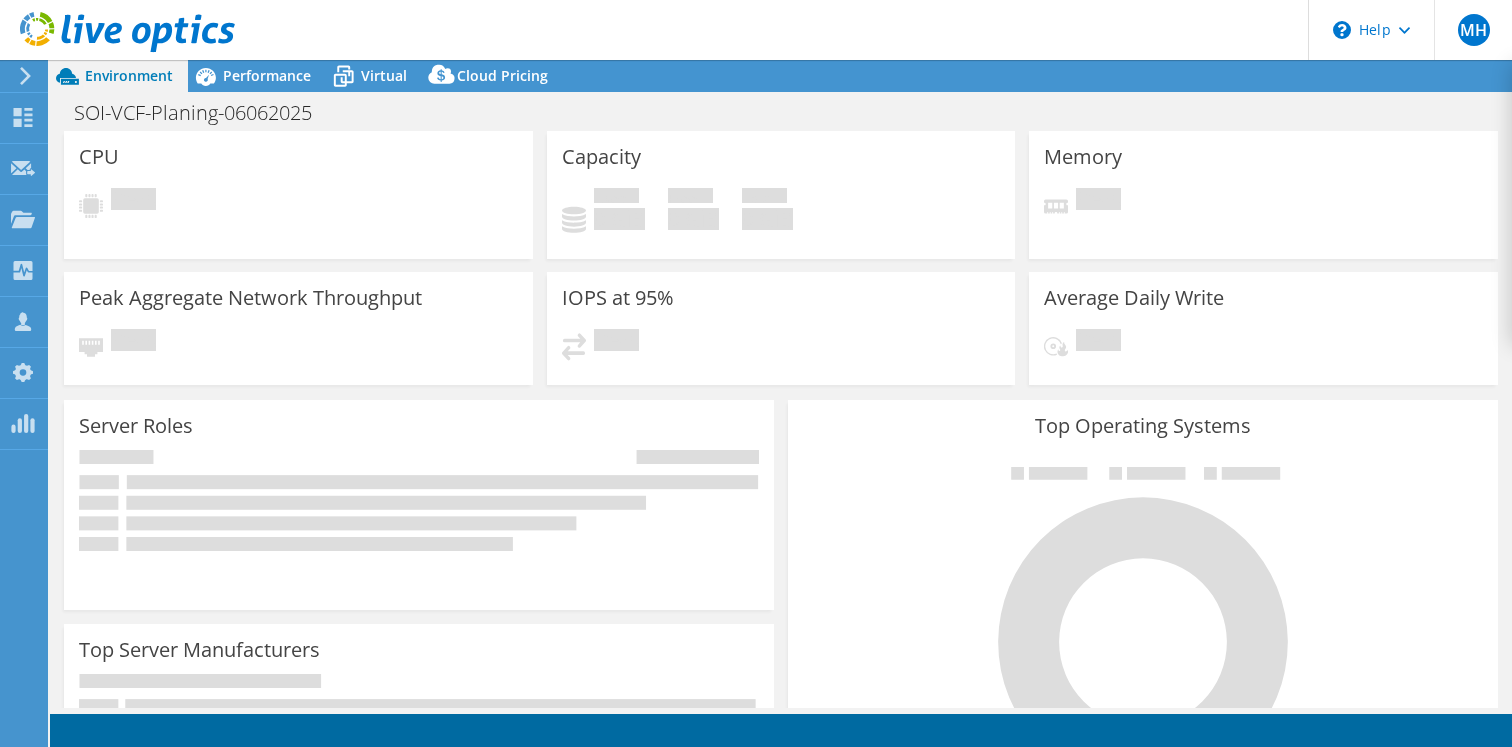 scroll, scrollTop: 0, scrollLeft: 0, axis: both 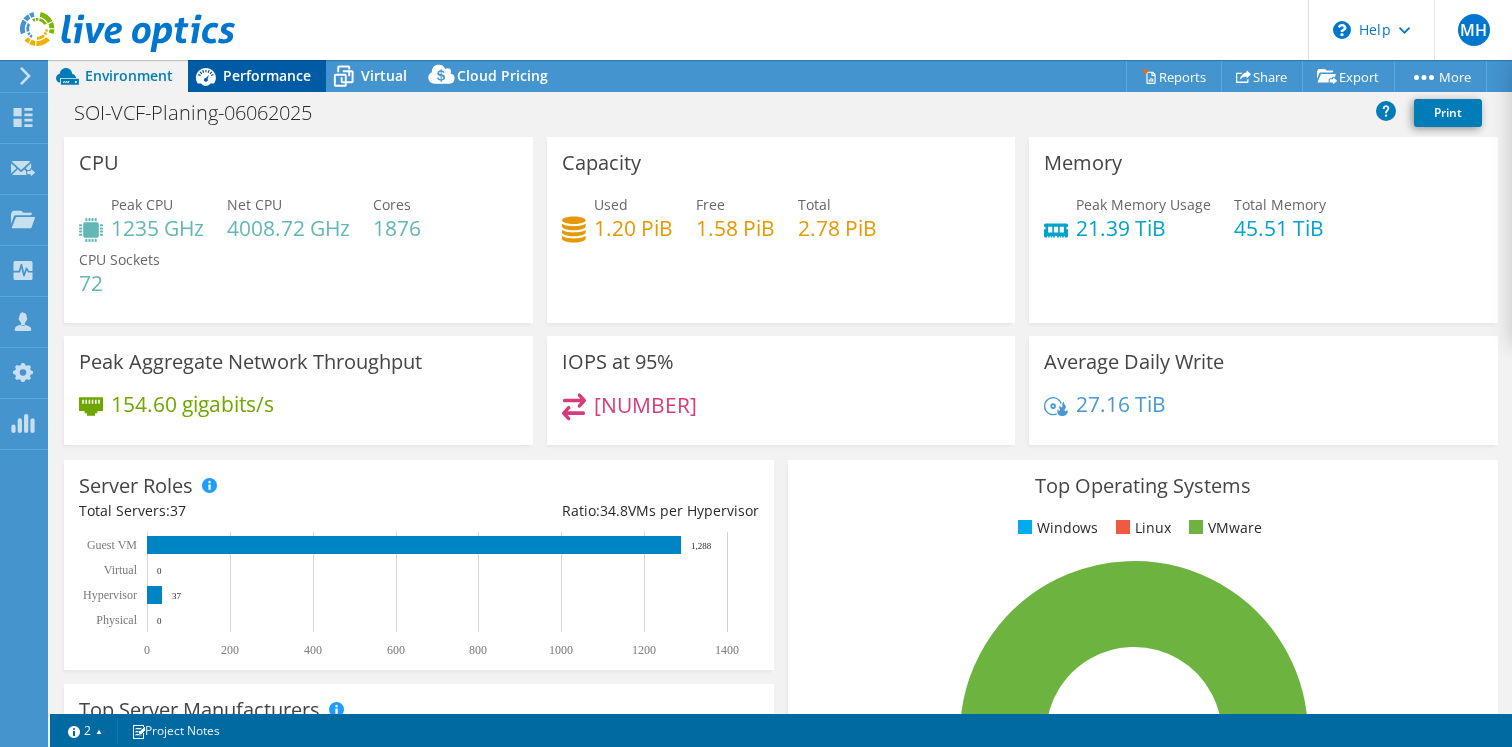 click on "Performance" at bounding box center [267, 75] 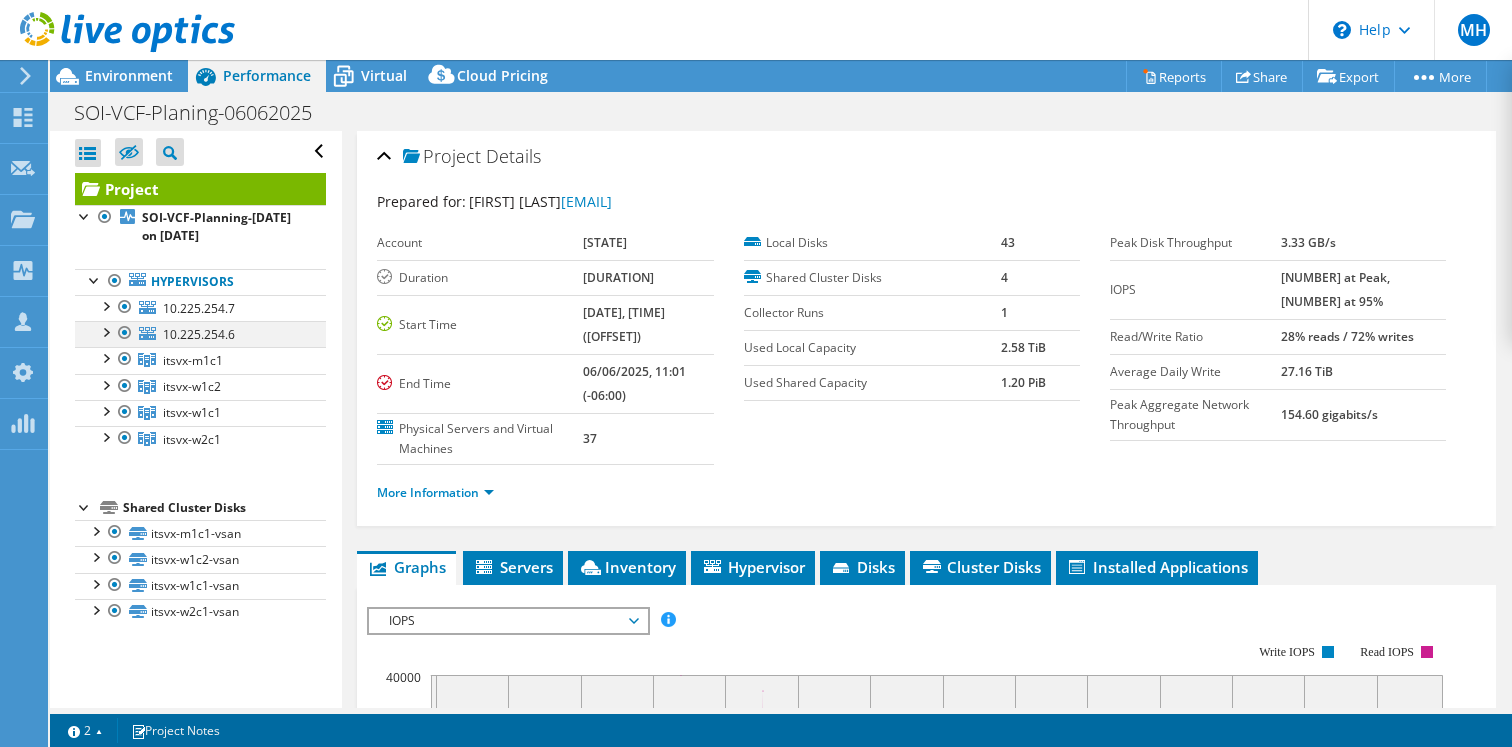 click at bounding box center (125, 333) 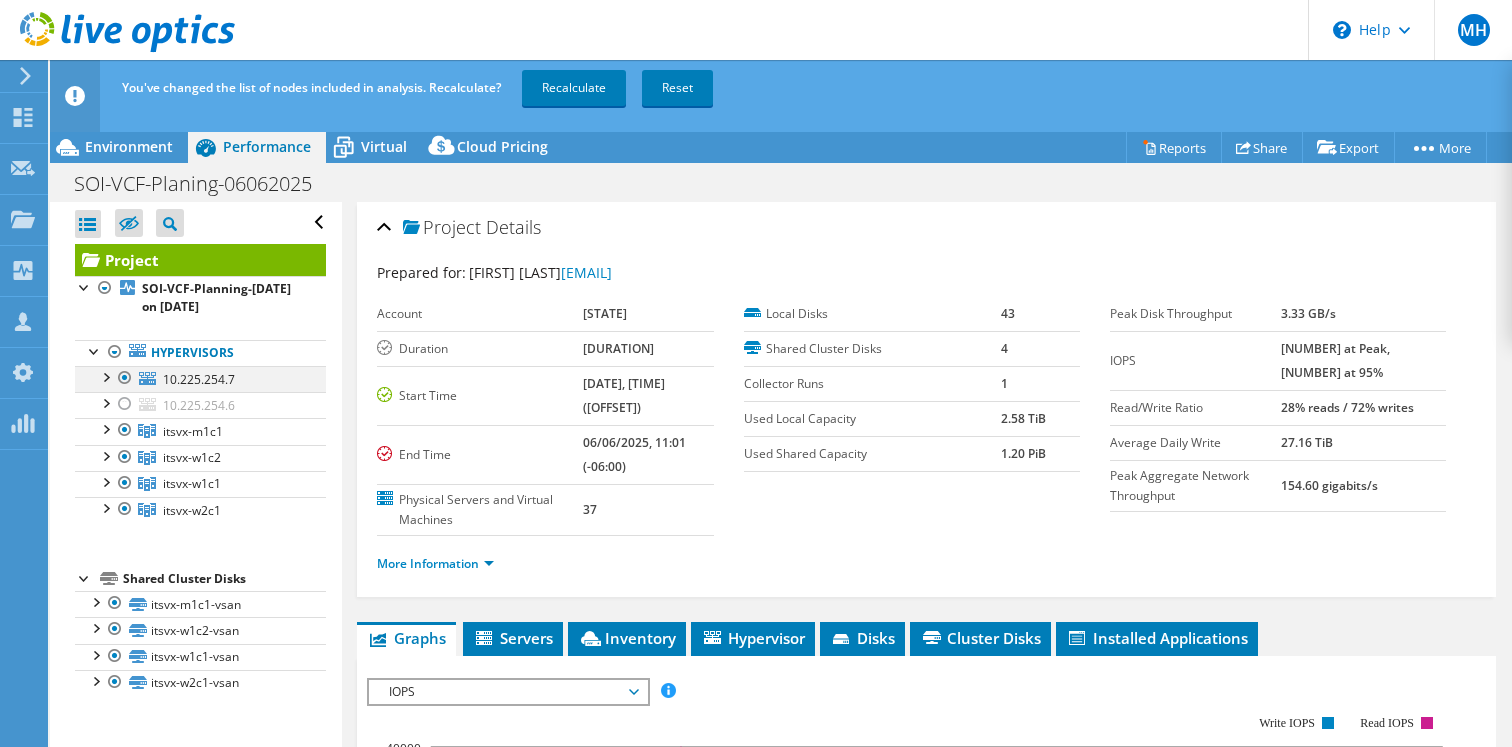 click at bounding box center [125, 378] 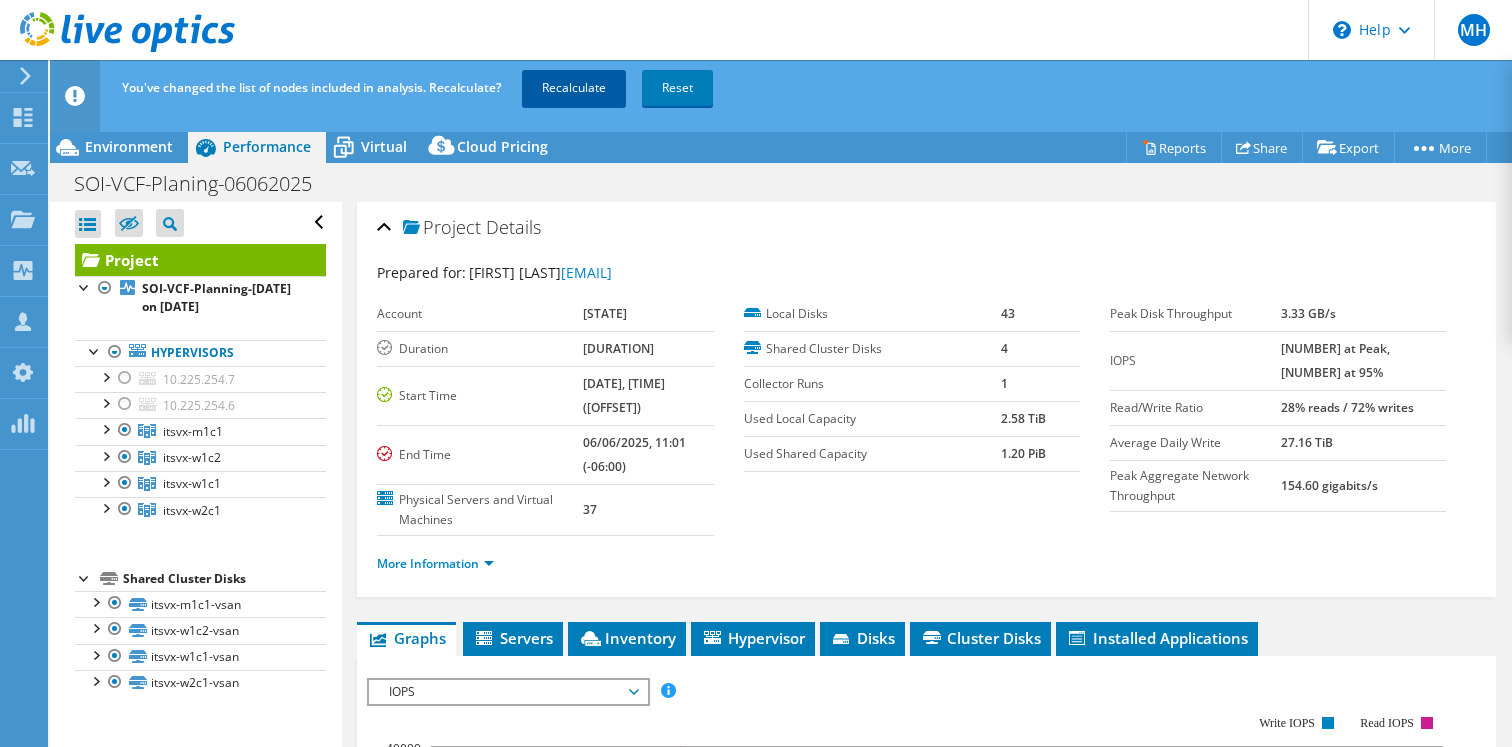 click on "Recalculate" at bounding box center (574, 88) 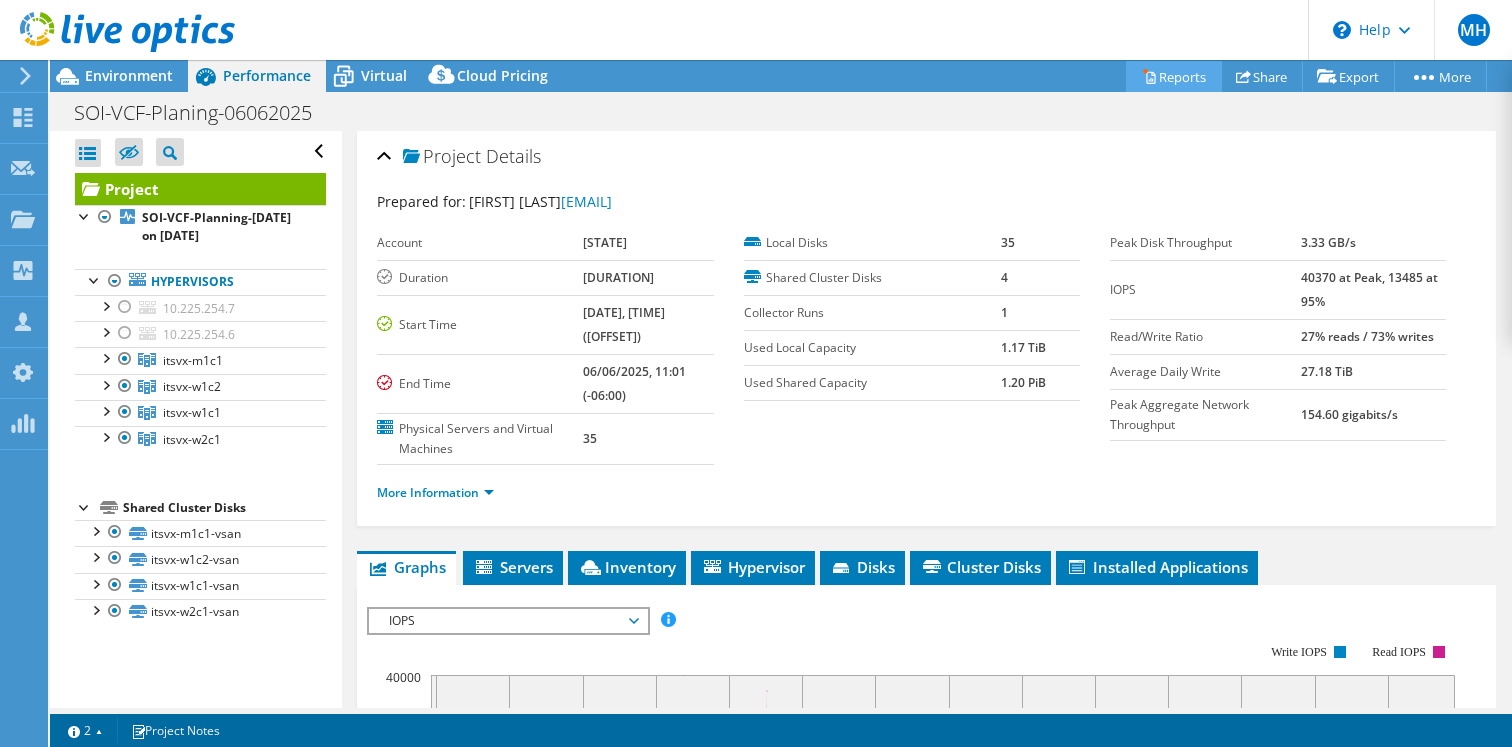 click on "Reports" at bounding box center [1174, 76] 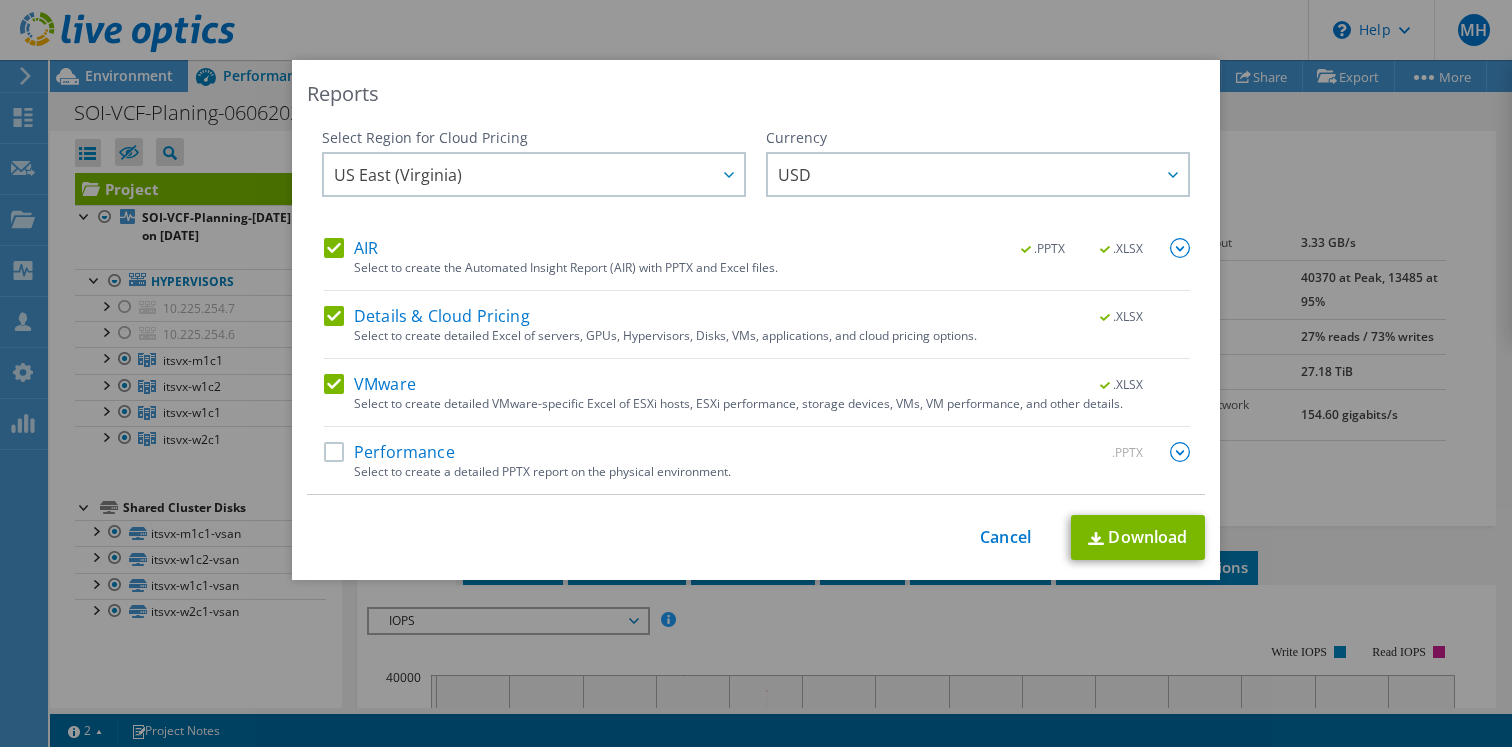 click on "VMware" at bounding box center [370, 384] 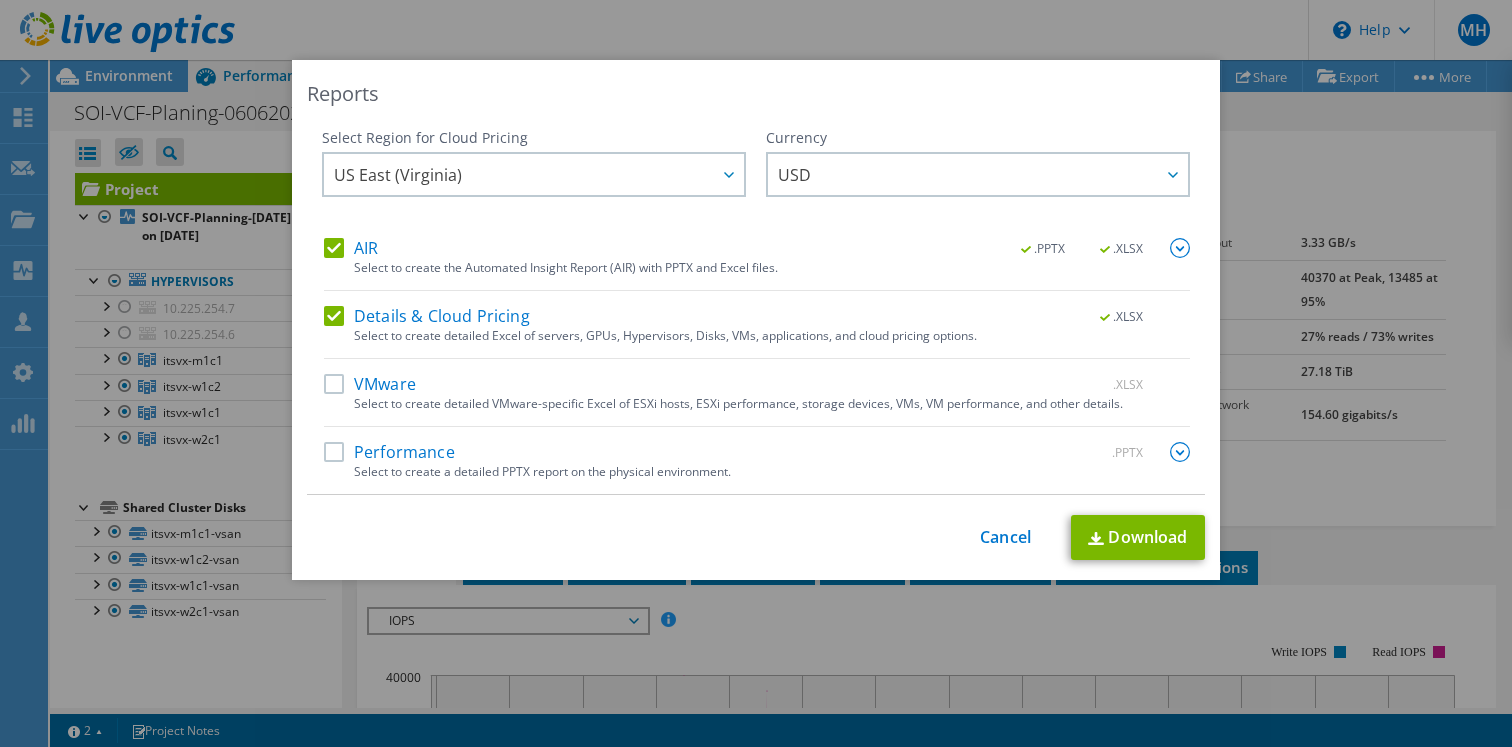 click on "VMware" at bounding box center (370, 384) 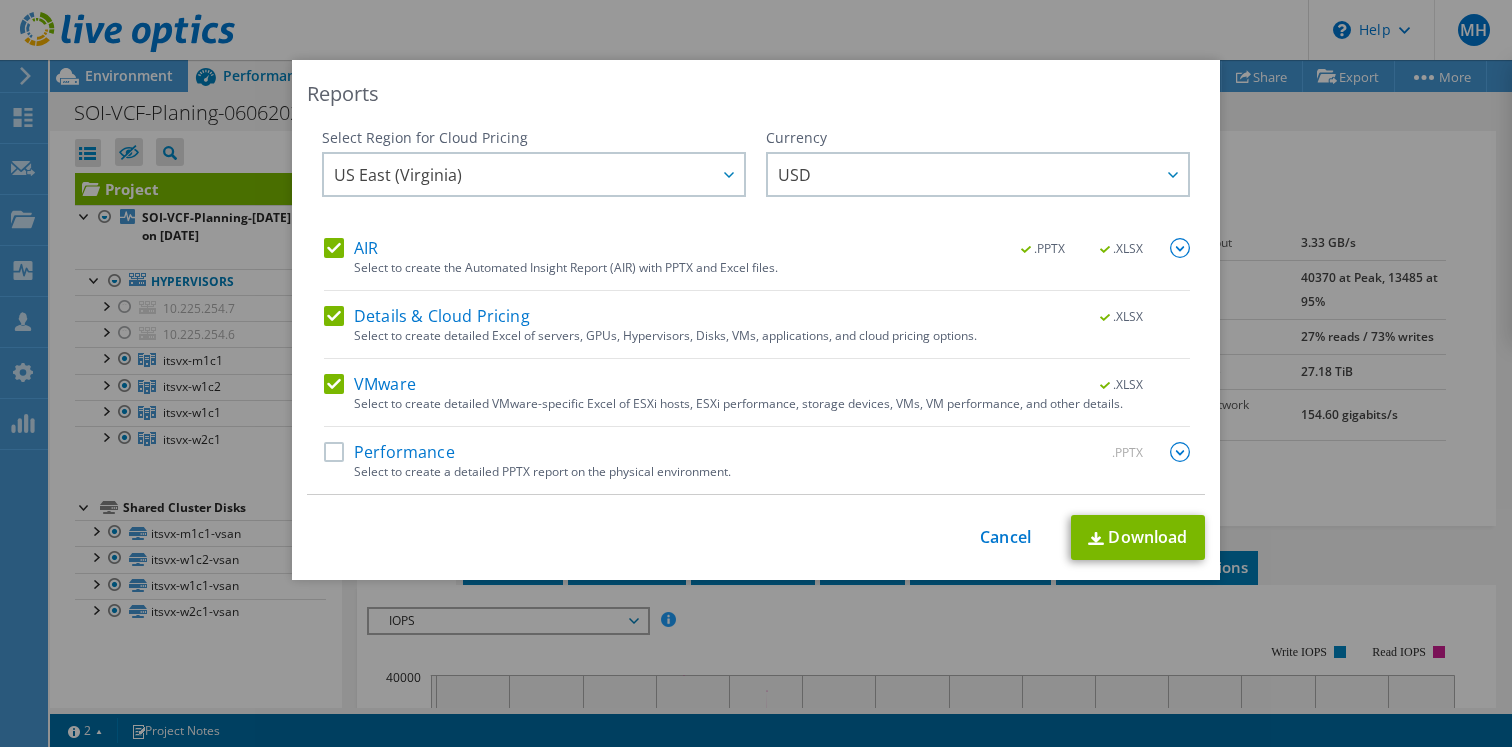 click on "Details & Cloud Pricing" at bounding box center (427, 316) 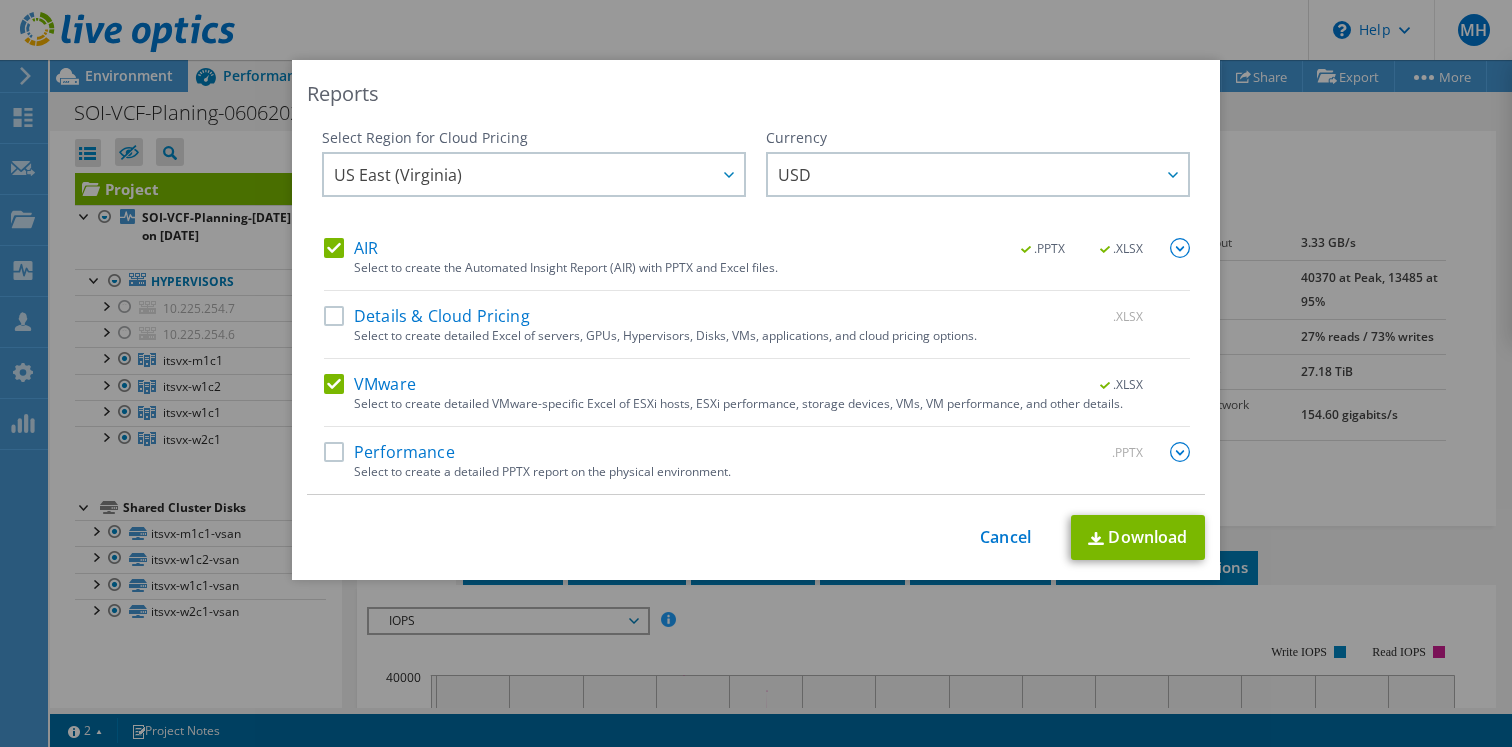 click on "AIR" at bounding box center (351, 248) 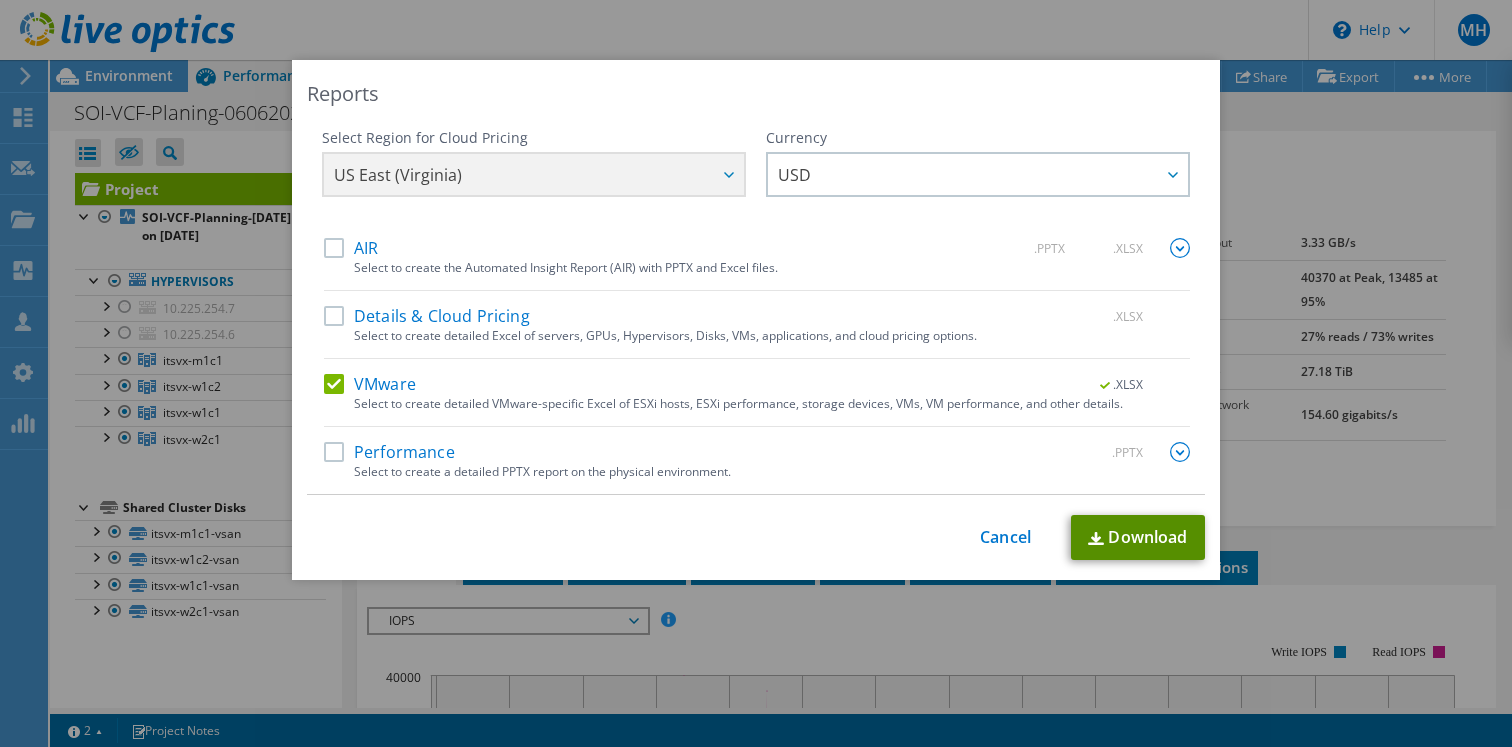 click on "Download" at bounding box center (1138, 537) 